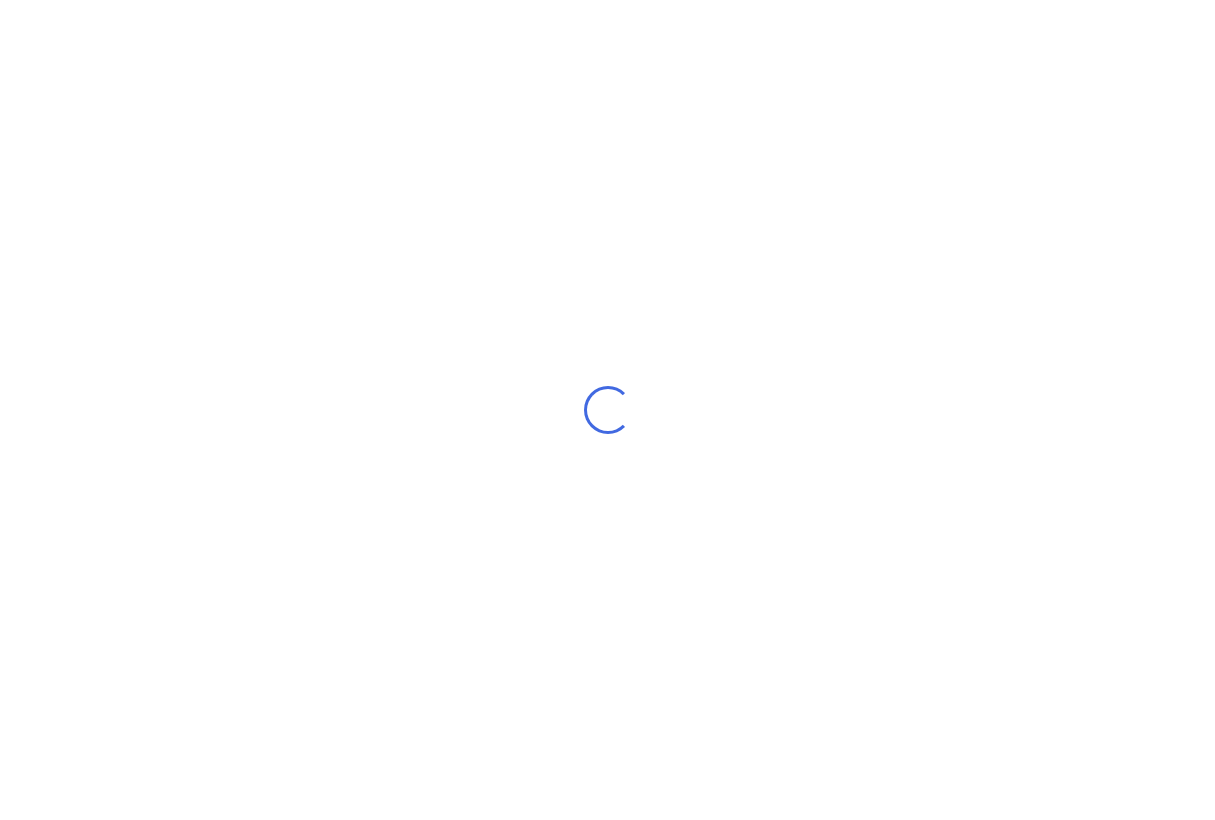scroll, scrollTop: 0, scrollLeft: 0, axis: both 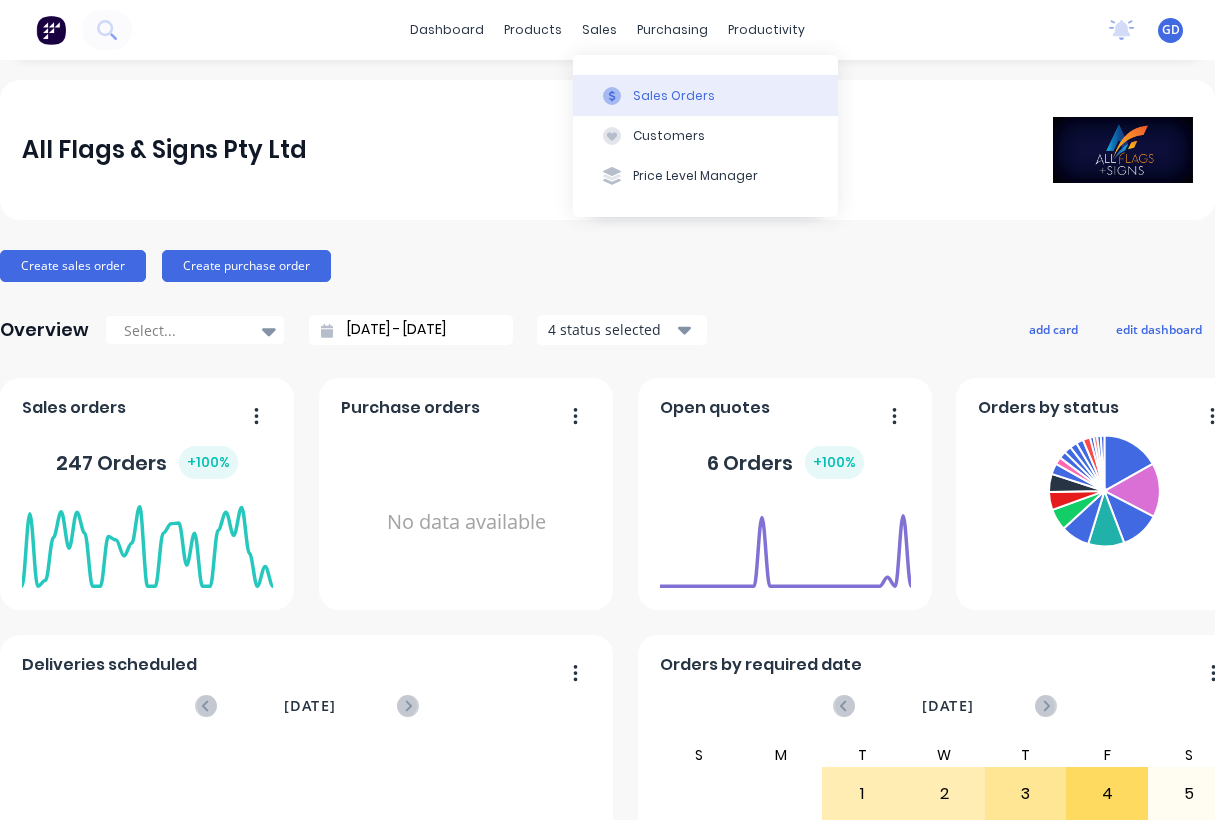click on "Sales Orders" at bounding box center (674, 96) 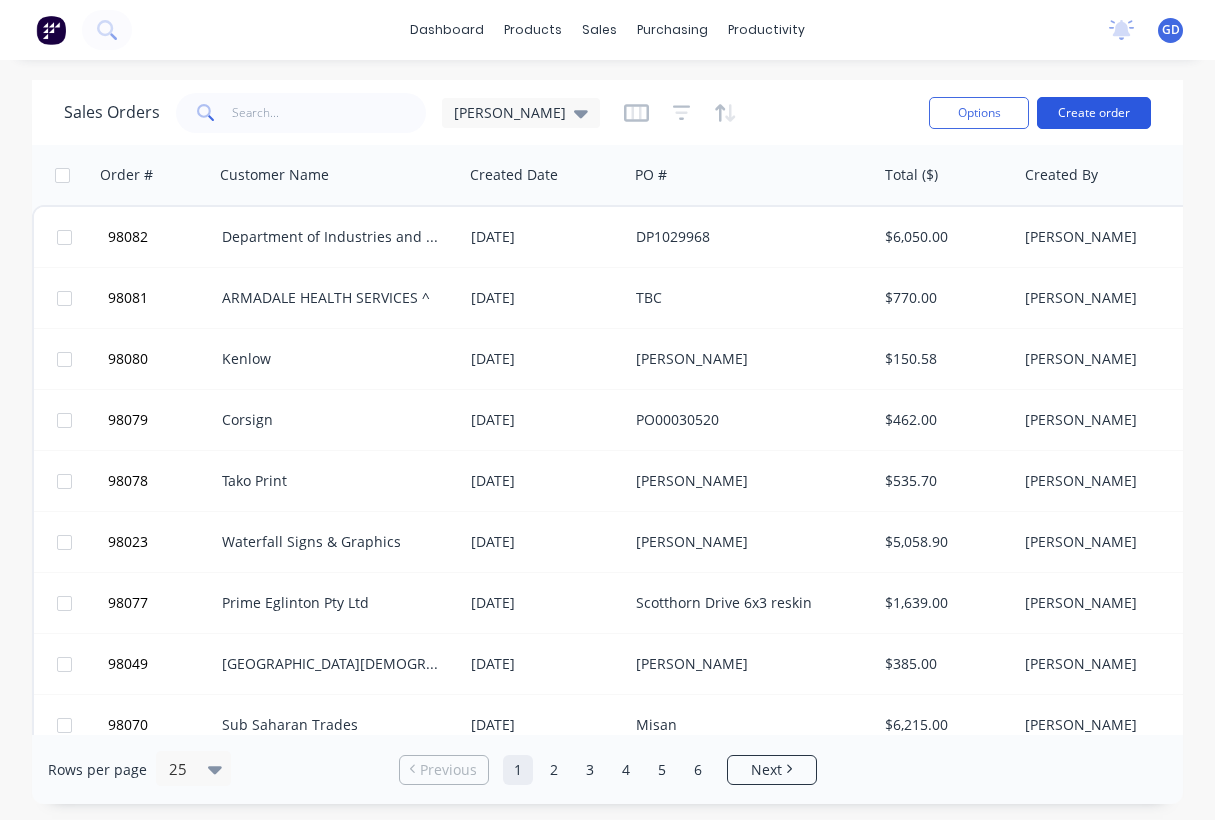 click on "Create order" at bounding box center (1094, 113) 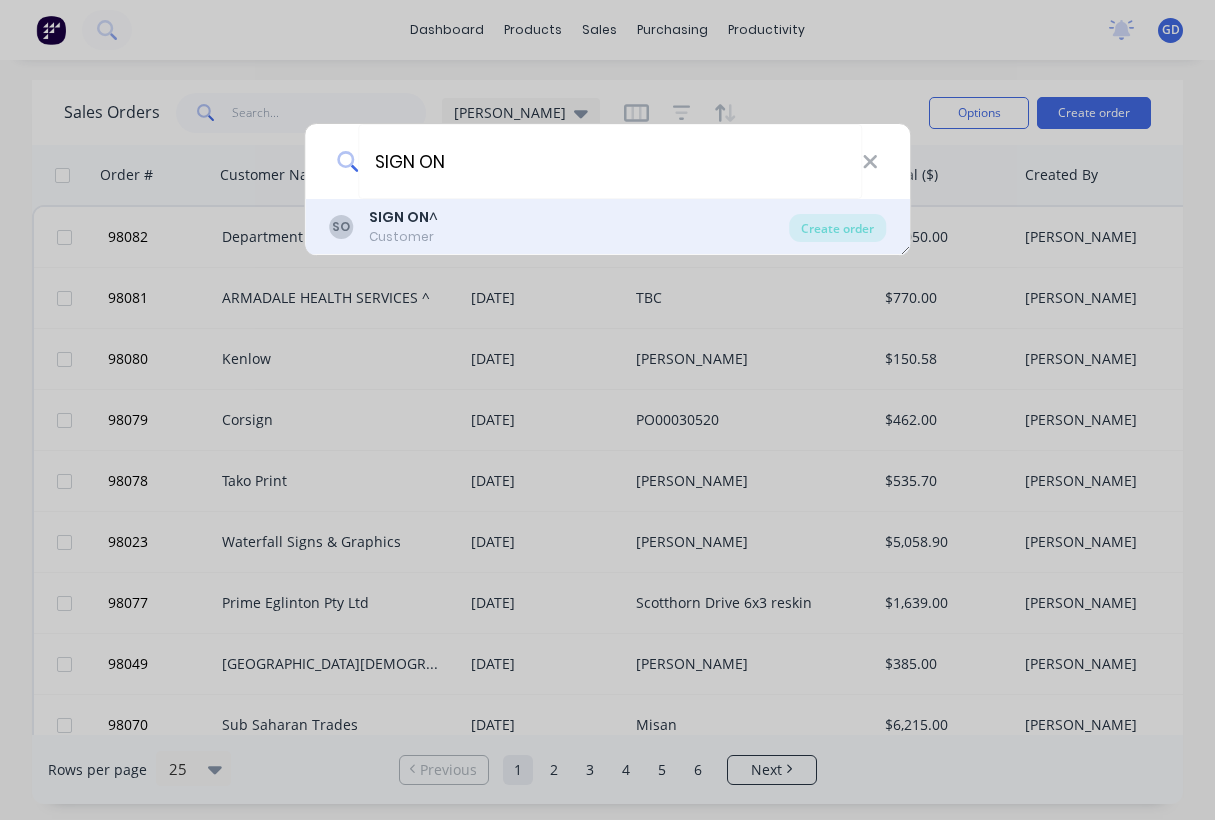 type on "SIGN ON" 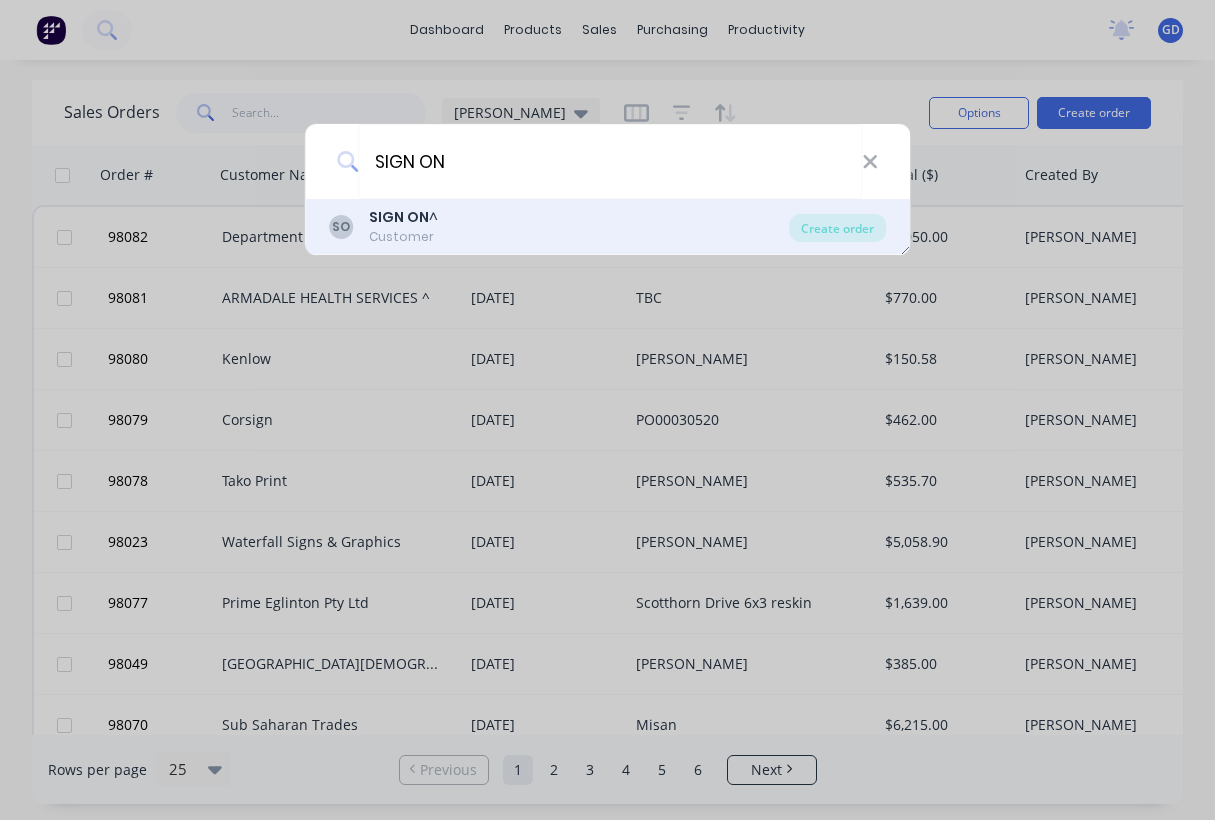 click on "Customer" at bounding box center (403, 237) 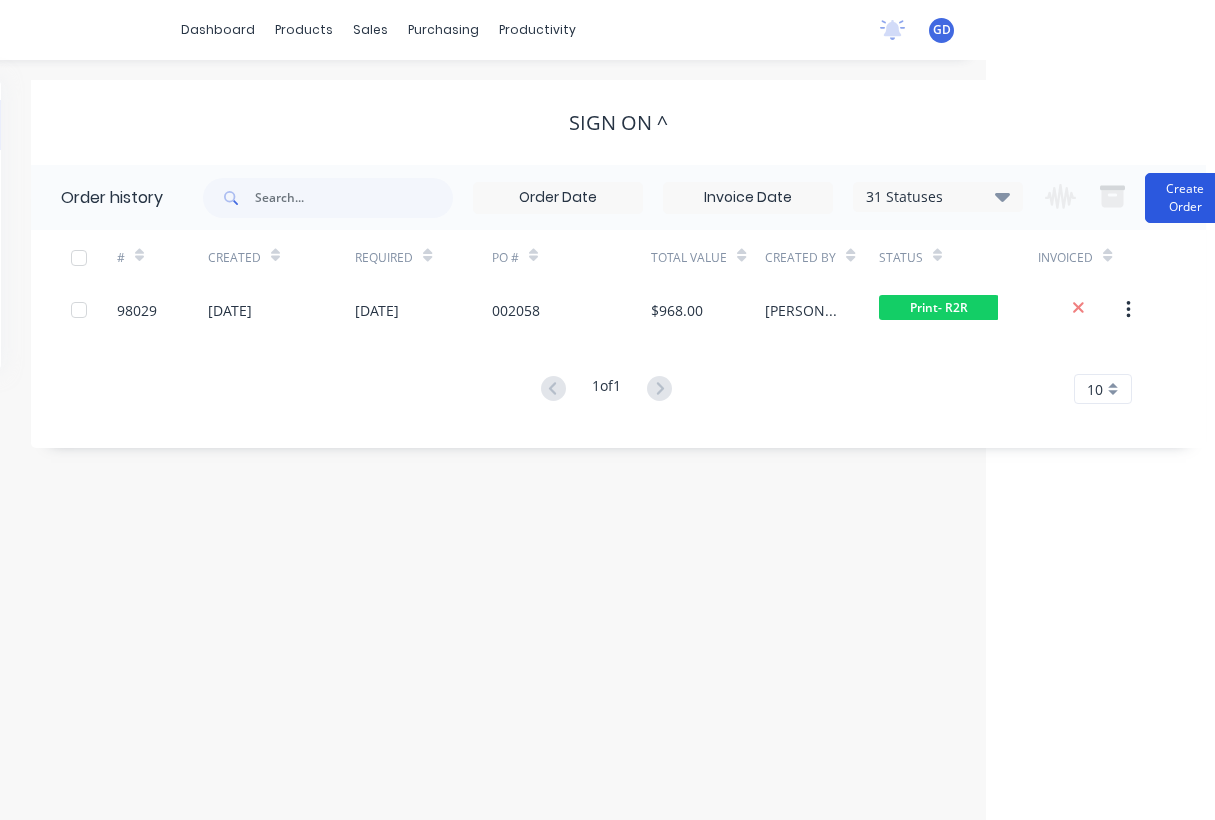 scroll, scrollTop: 0, scrollLeft: 254, axis: horizontal 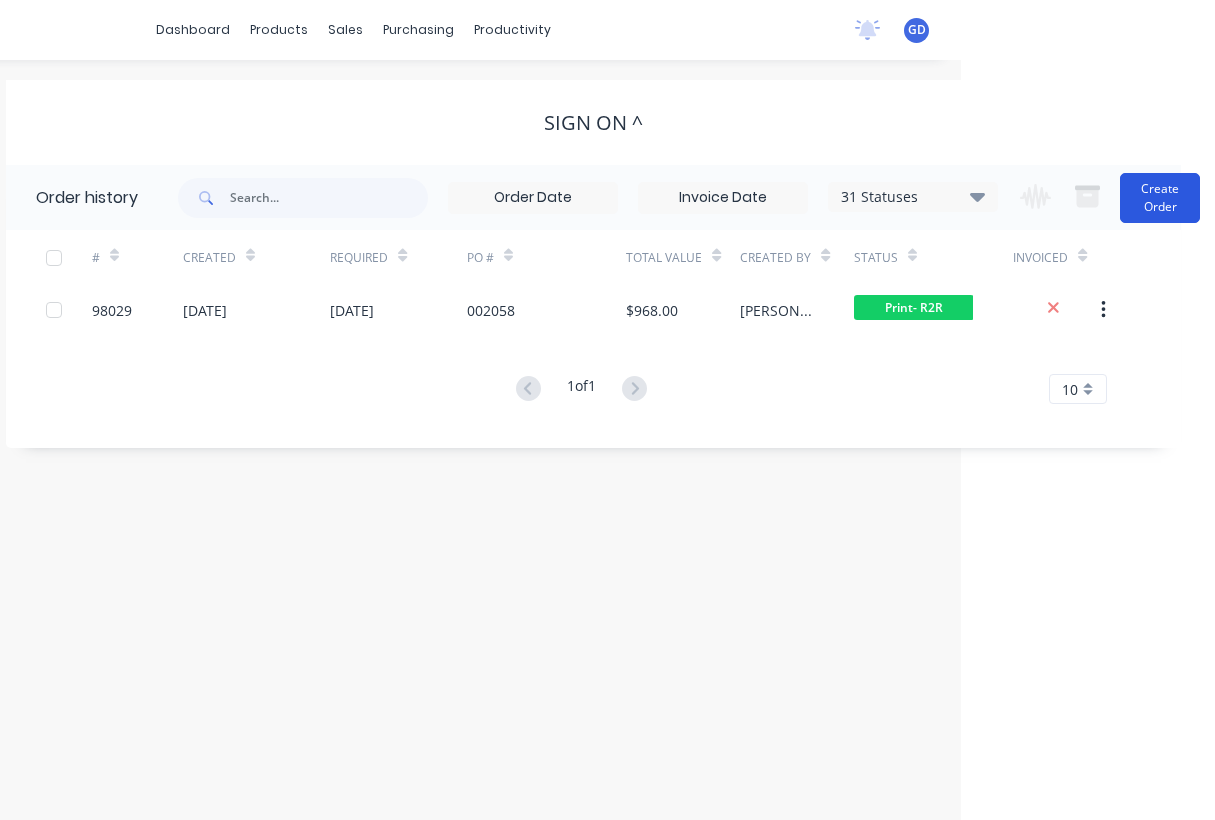 click on "Create Order" at bounding box center [1160, 198] 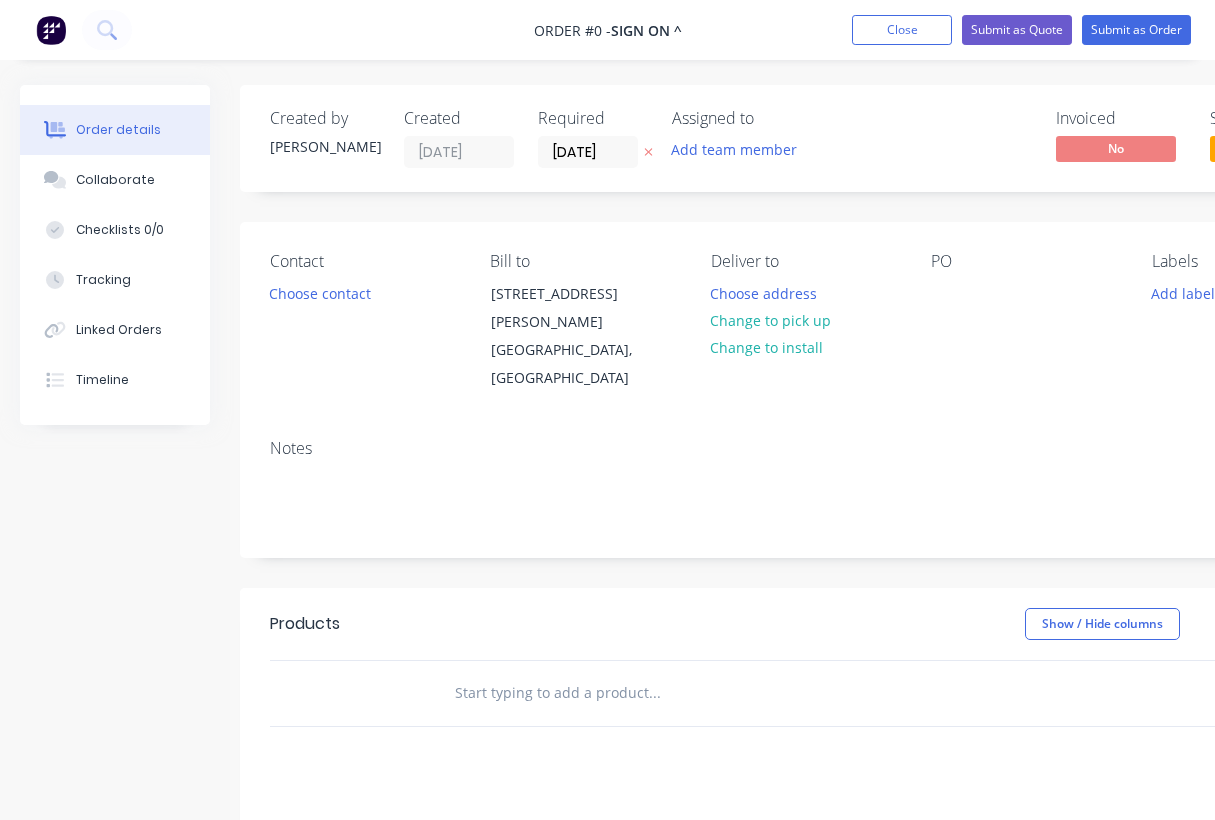 click on "Assigned to Add team member" at bounding box center [772, 138] 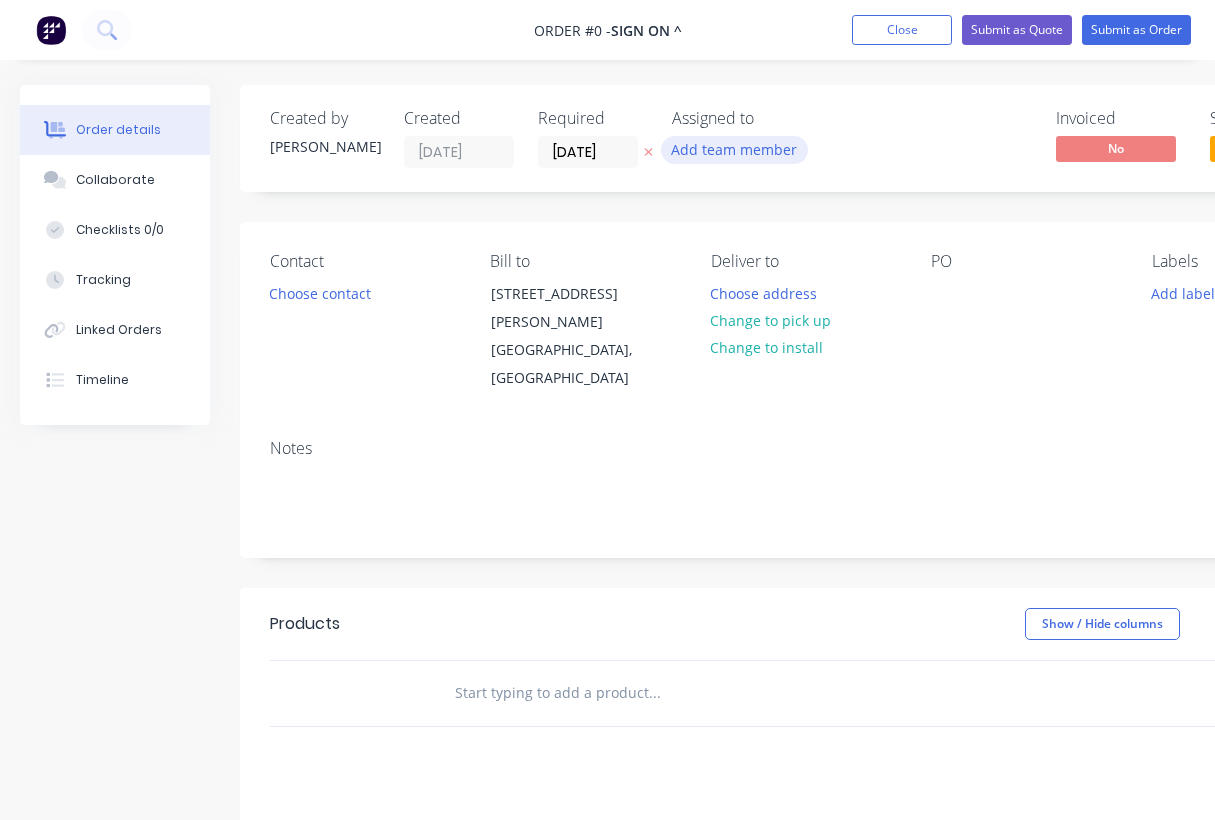 click on "Add team member" at bounding box center [734, 149] 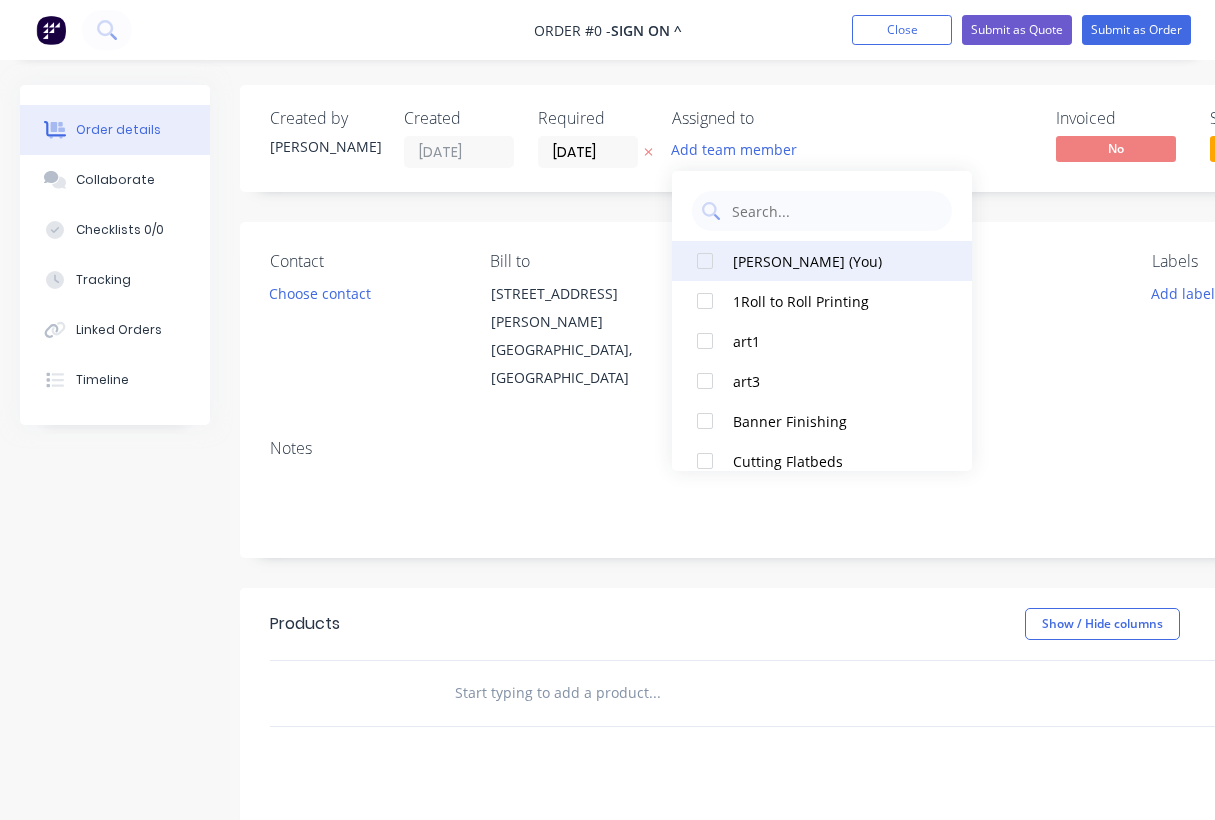 click on "[PERSON_NAME] (You)" at bounding box center [833, 261] 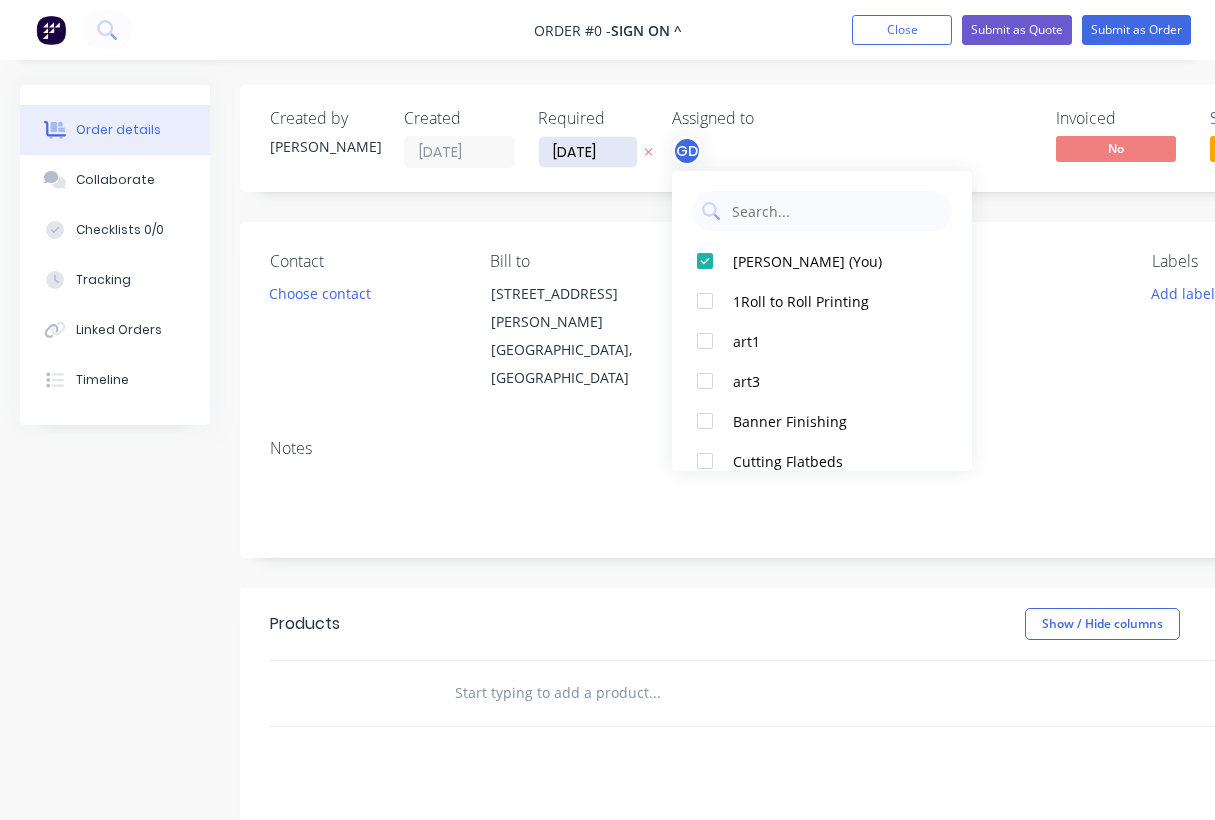 click on "Order details Collaborate Checklists 0/0 Tracking Linked Orders Timeline   Order details   Collaborate   Checklists   Tracking   Linked Orders   Timeline Created by [PERSON_NAME] Created [DATE] Required [DATE] Assigned to GD Invoiced No Status Draft Contact Choose contact Bill to [STREET_ADDRESS][PERSON_NAME] Deliver to Choose address Change to pick up Change to install PO Labels Add labels Notes Products Show / Hide columns Add product     add delivery fee add markup add discount Labour $0.00 Sub total $0.00 Margin $0.00  ( 0 %) Tax $0.00 Total $0.00" at bounding box center (695, 661) 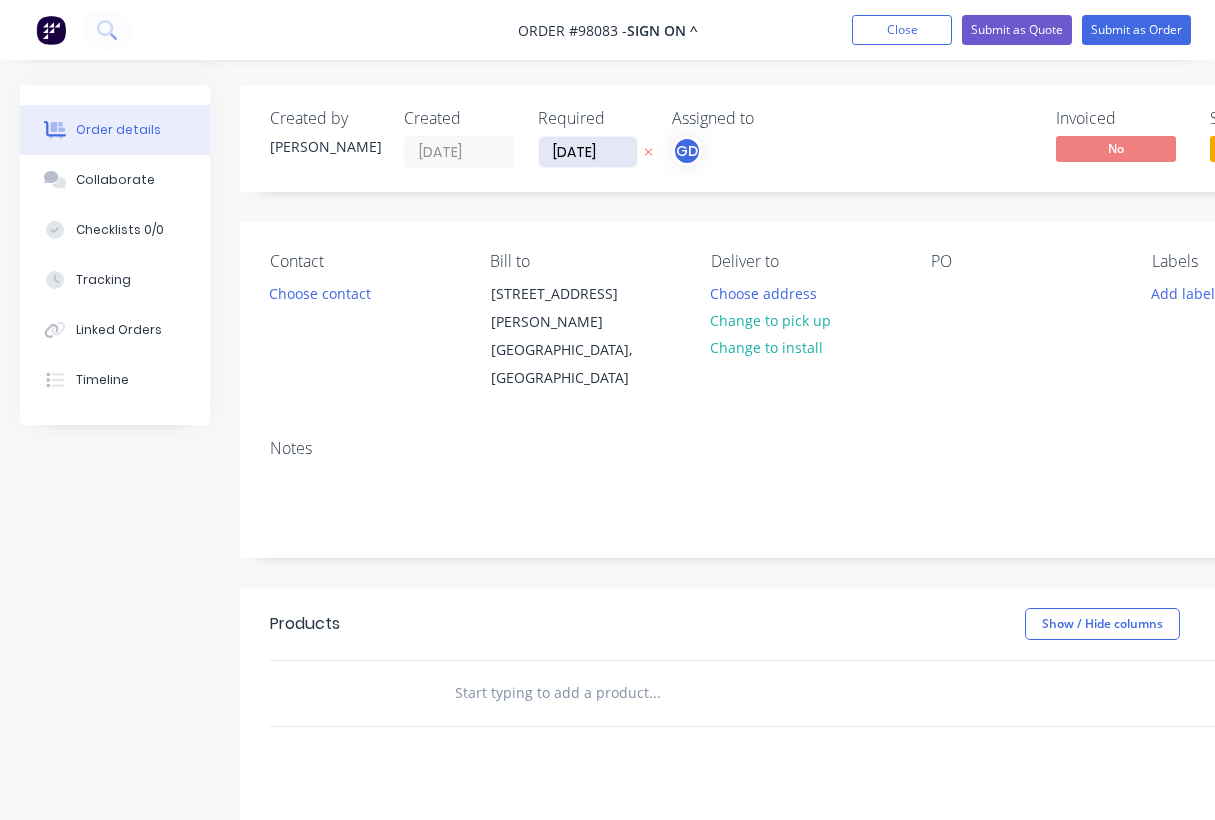 click on "[DATE]" at bounding box center [588, 152] 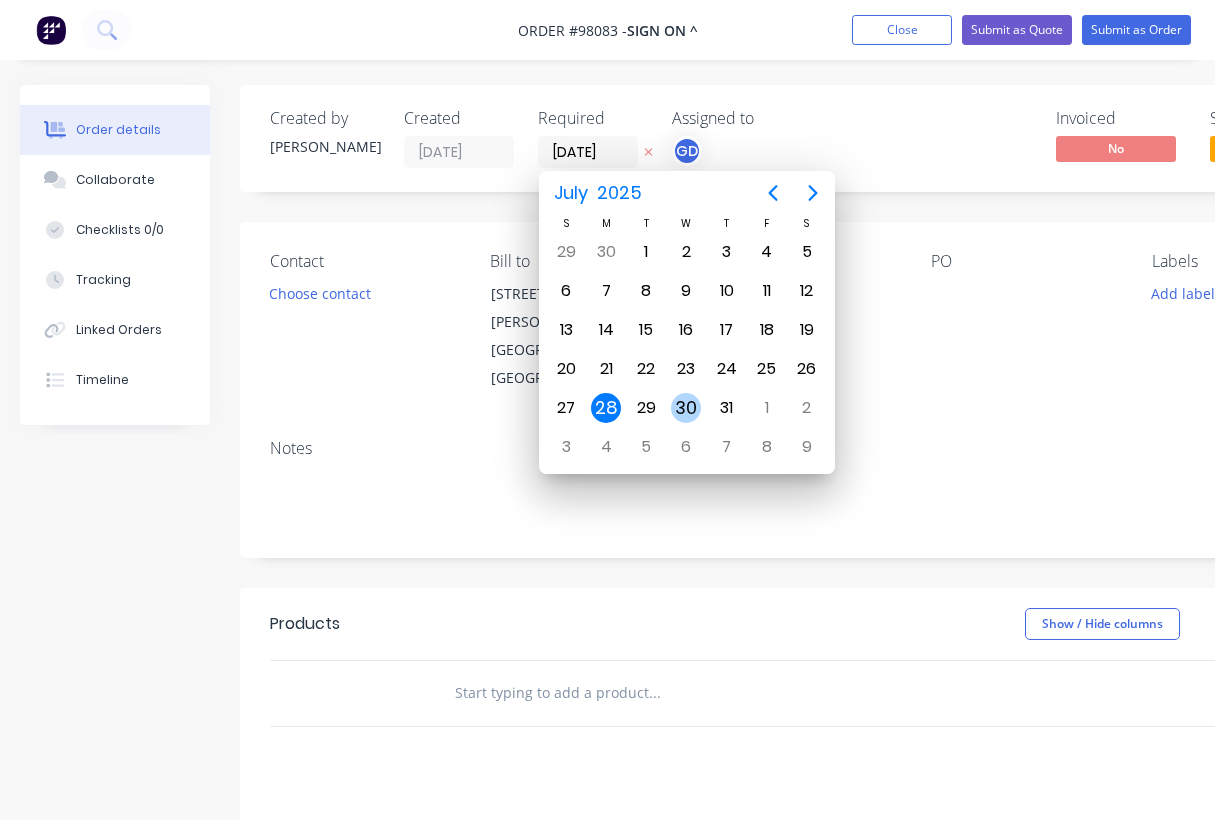 click on "30" at bounding box center (686, 408) 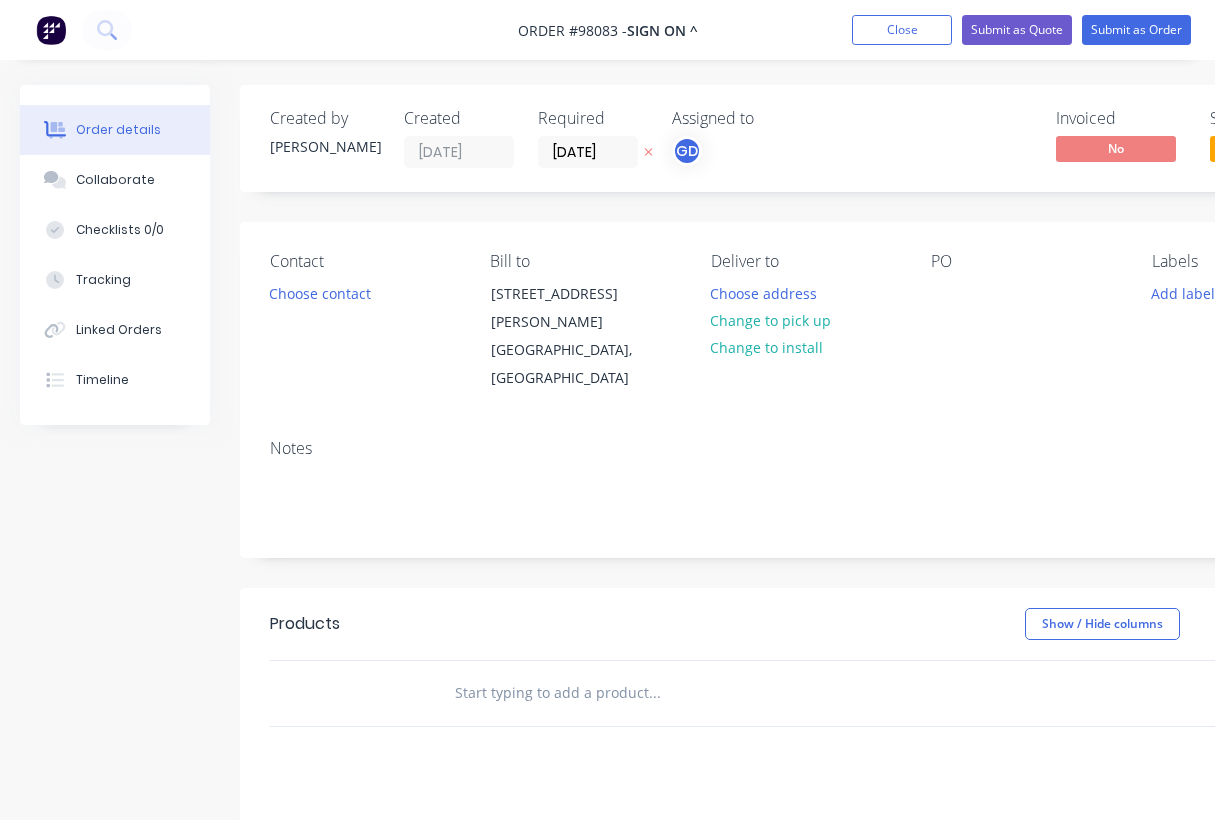 click on "Notes" at bounding box center (805, 448) 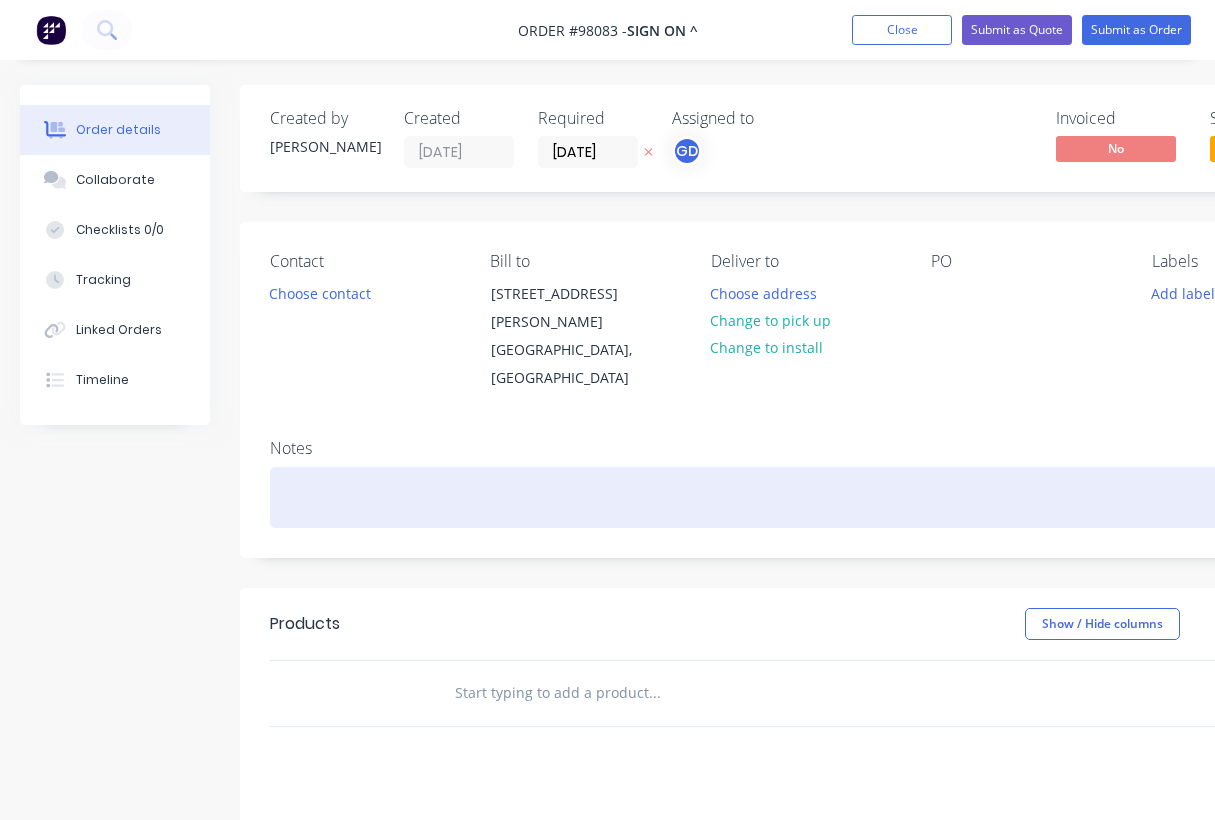 click at bounding box center (805, 497) 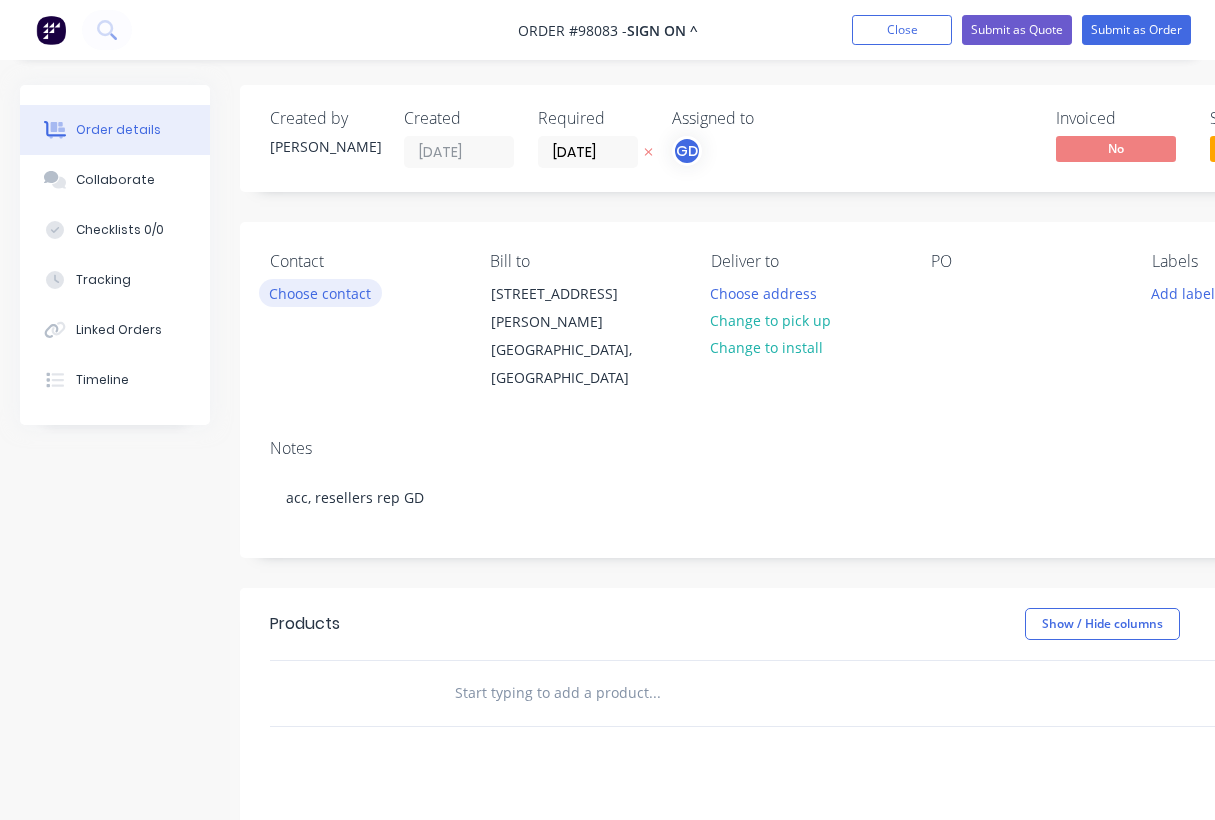 click on "Choose contact" at bounding box center (320, 292) 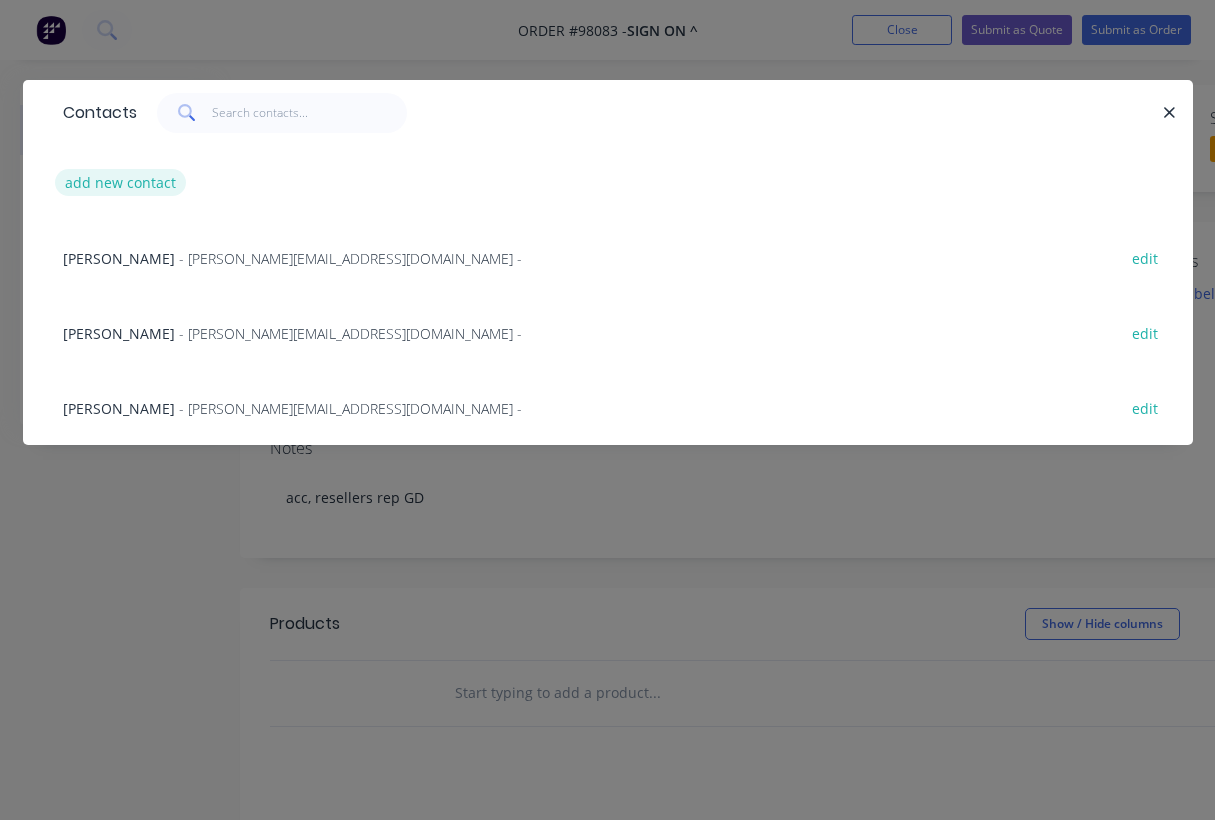 click on "add new contact" at bounding box center (121, 182) 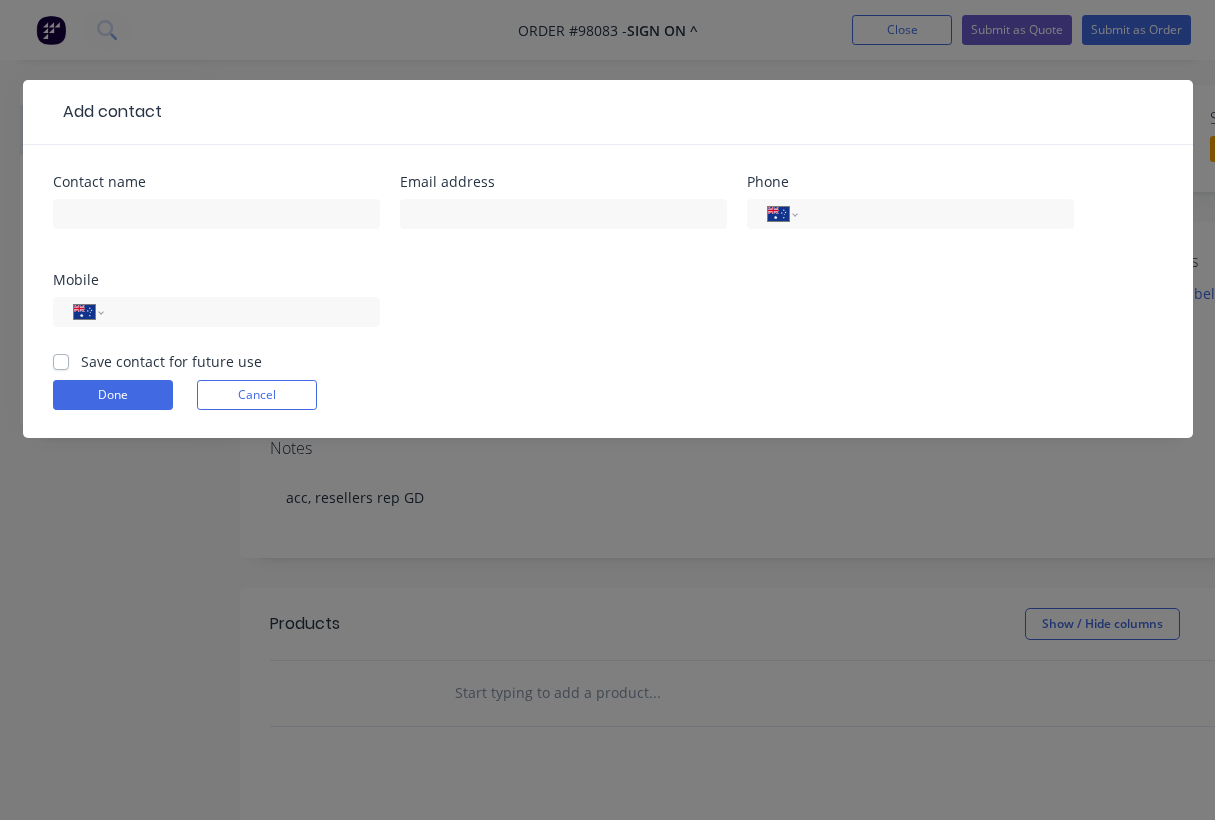 click on "Save contact for future use" at bounding box center [171, 361] 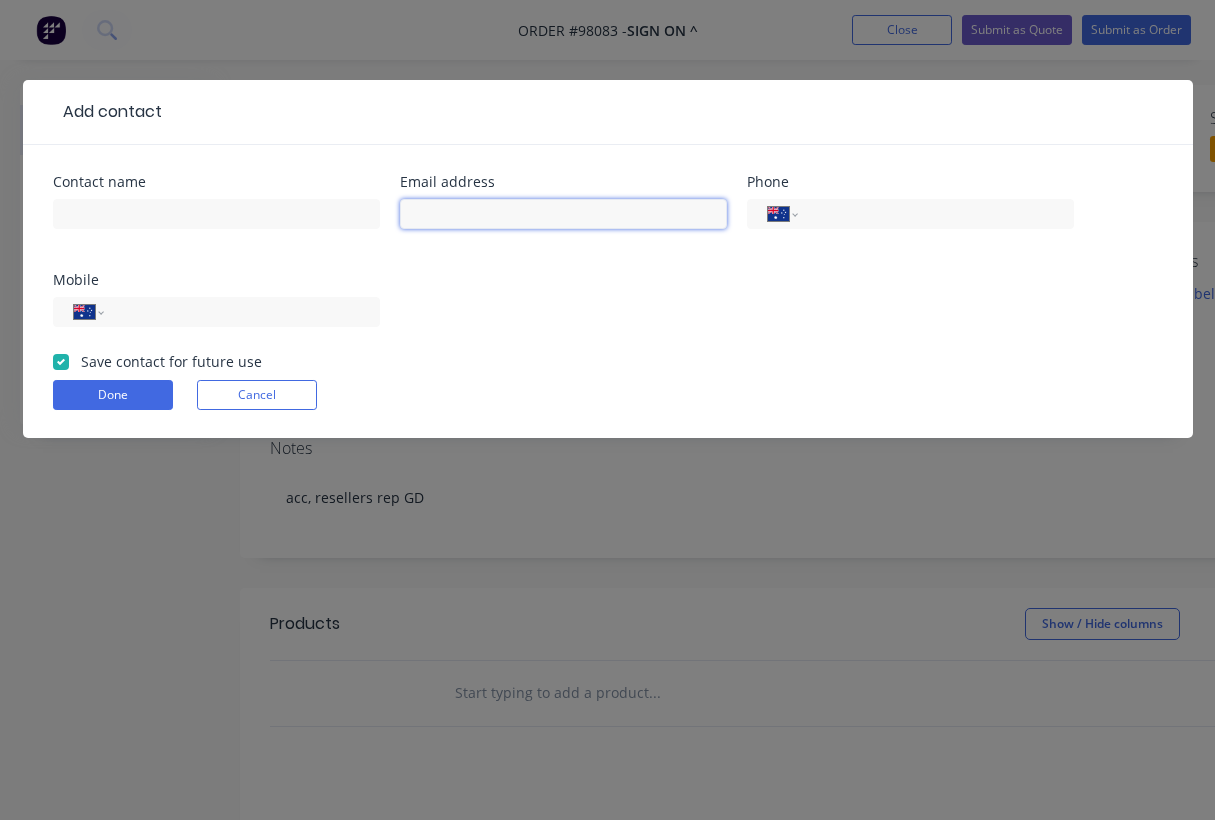 paste on "[PERSON_NAME][EMAIL_ADDRESS][DOMAIN_NAME]" 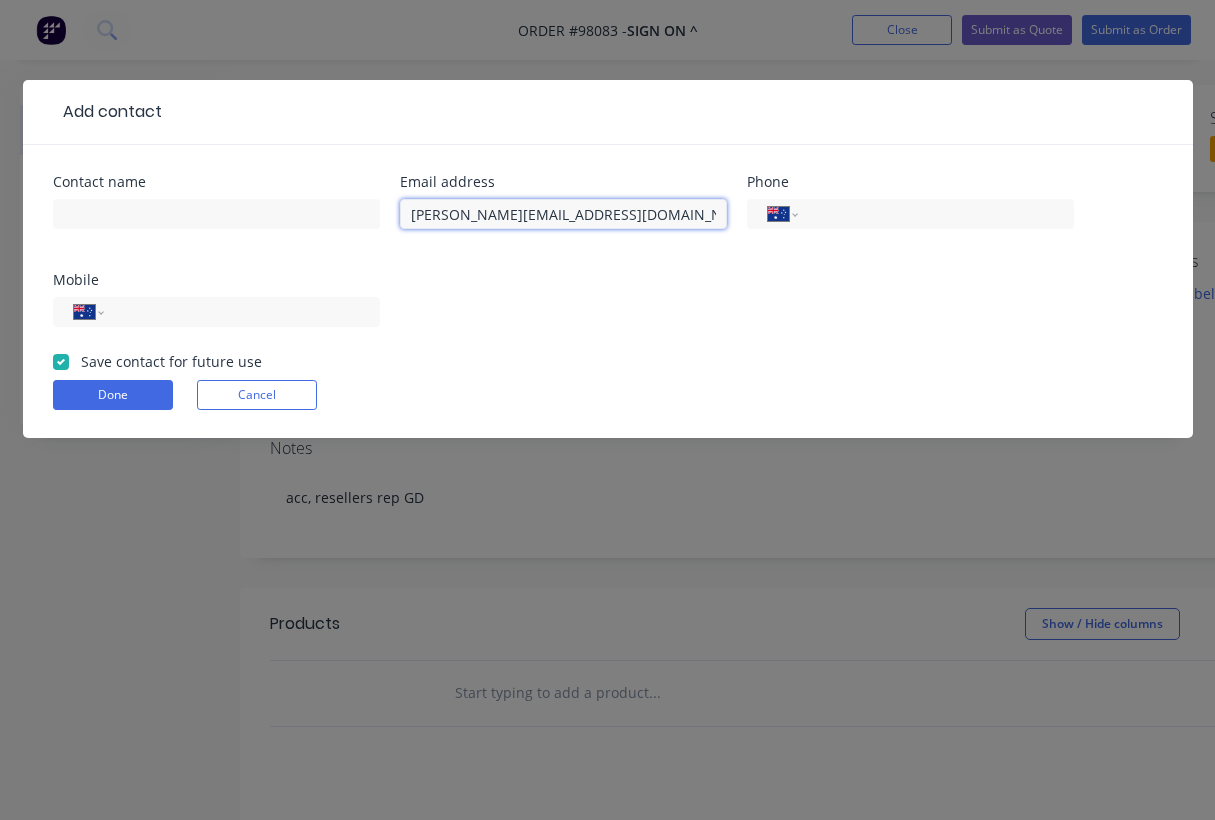 type on "[PERSON_NAME][EMAIL_ADDRESS][DOMAIN_NAME]" 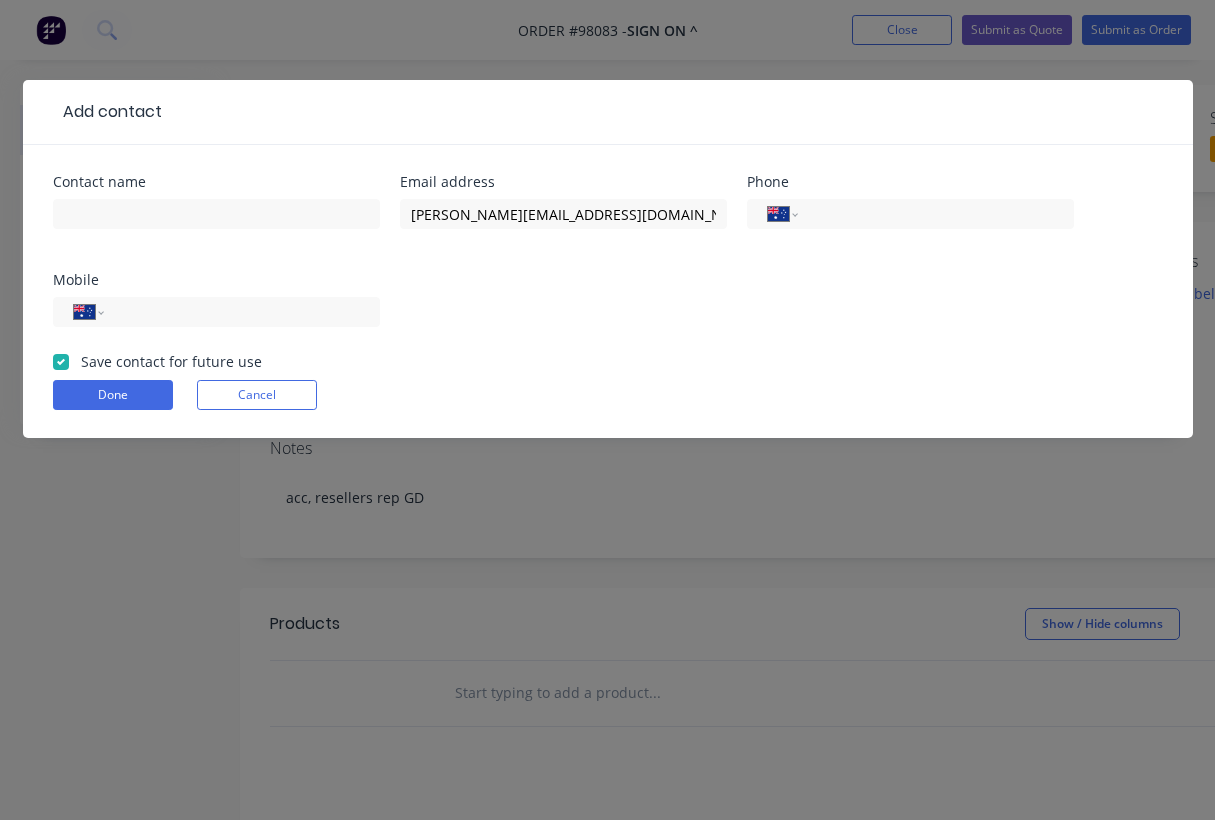 click on "Contact name" at bounding box center [216, 182] 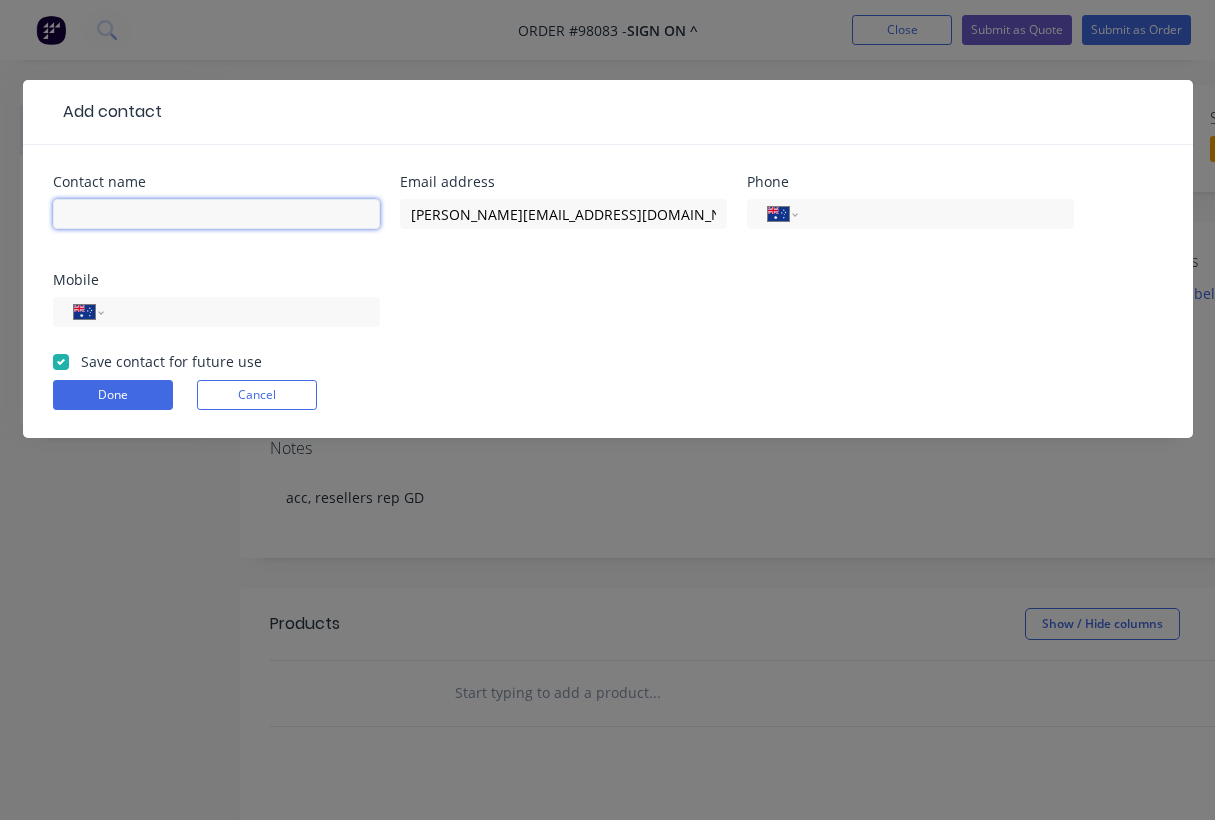 paste on "[PERSON_NAME]" 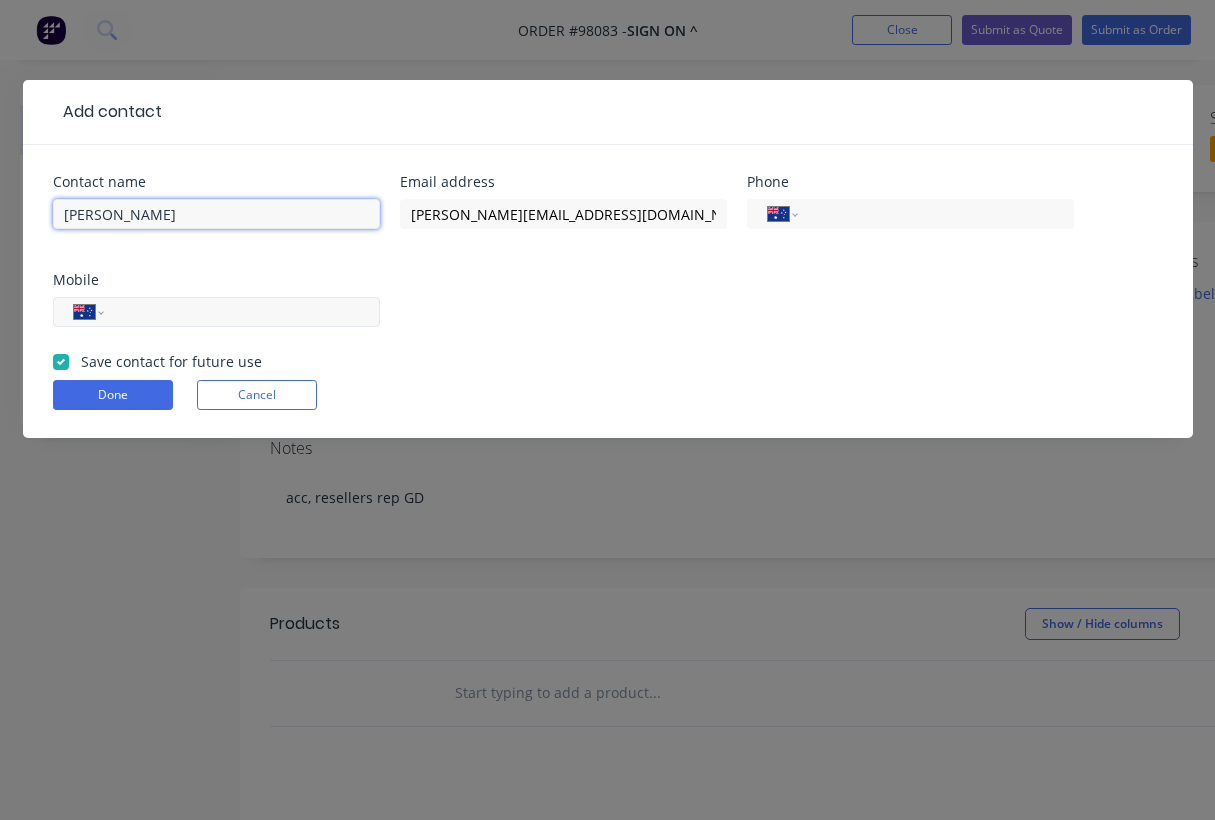 type on "[PERSON_NAME]" 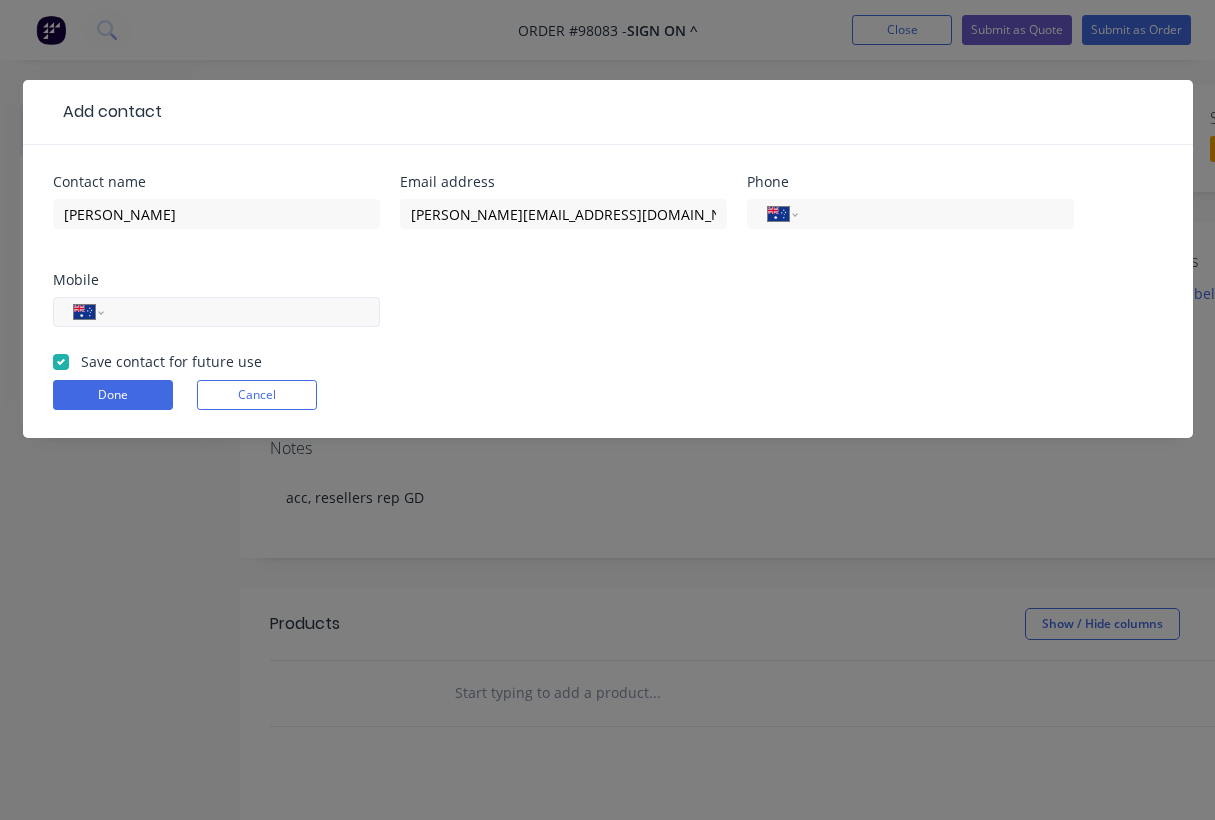 click at bounding box center (238, 312) 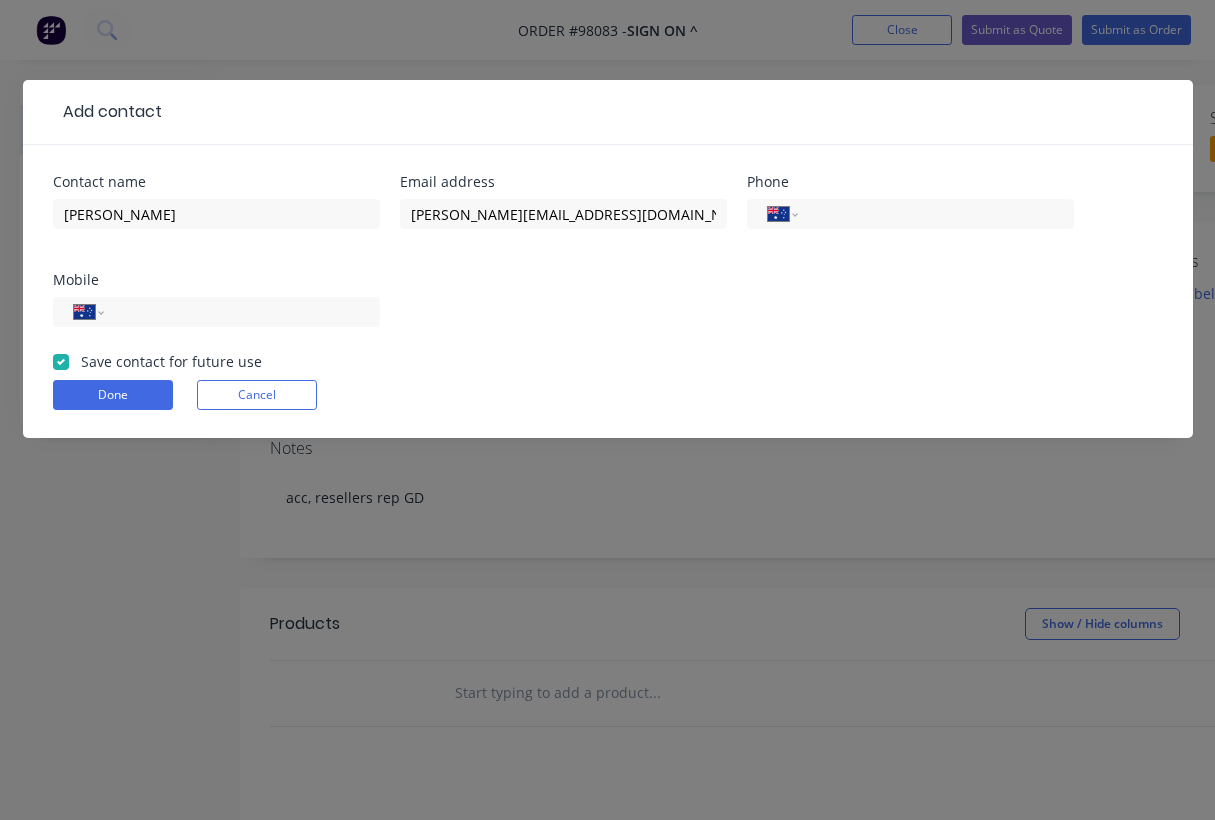 type on "0450 244 094" 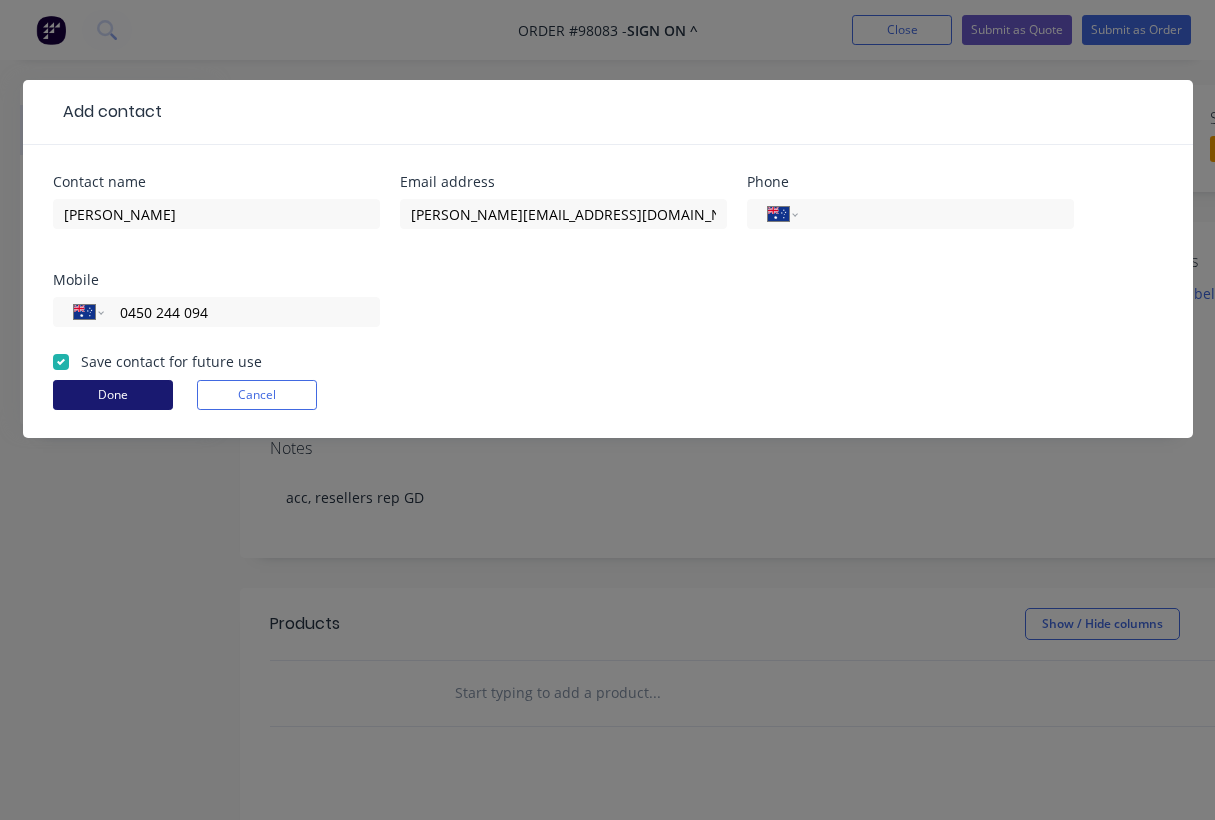 click on "Done" at bounding box center (113, 395) 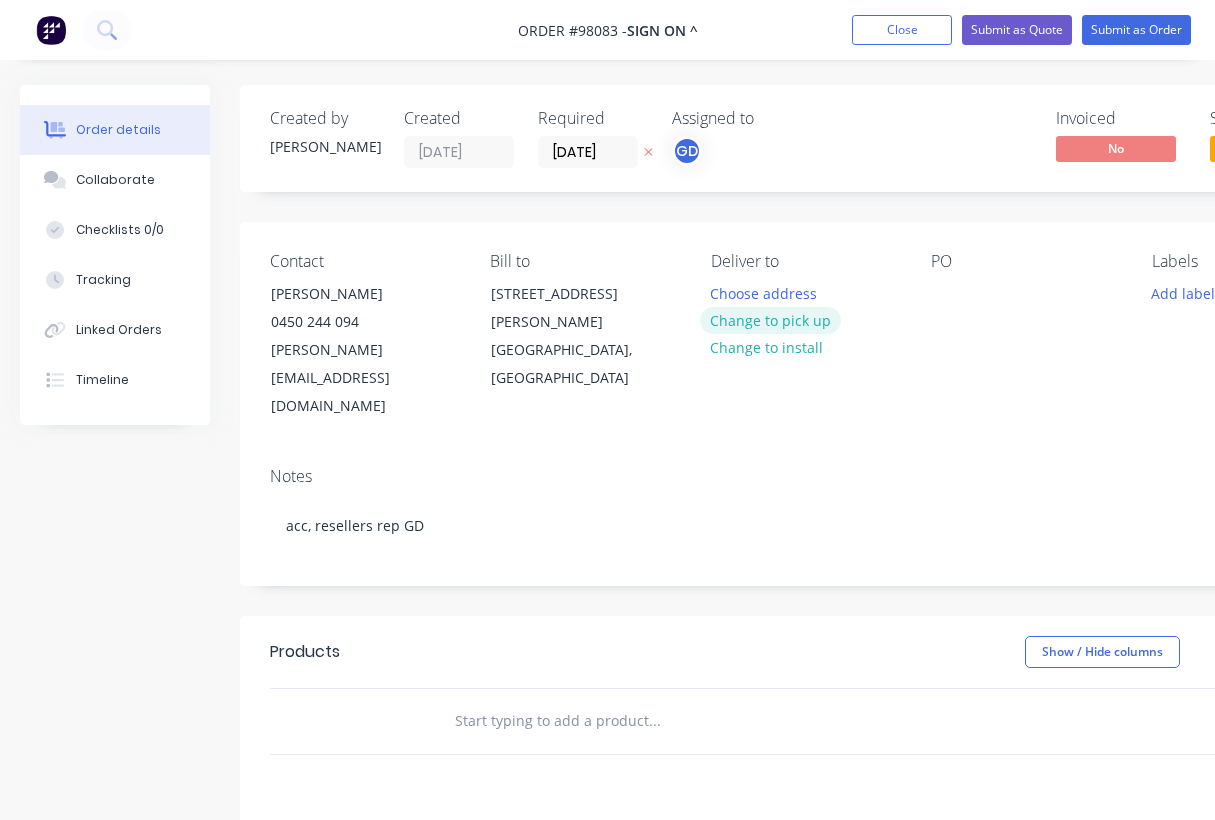click on "Change to pick up" at bounding box center [771, 320] 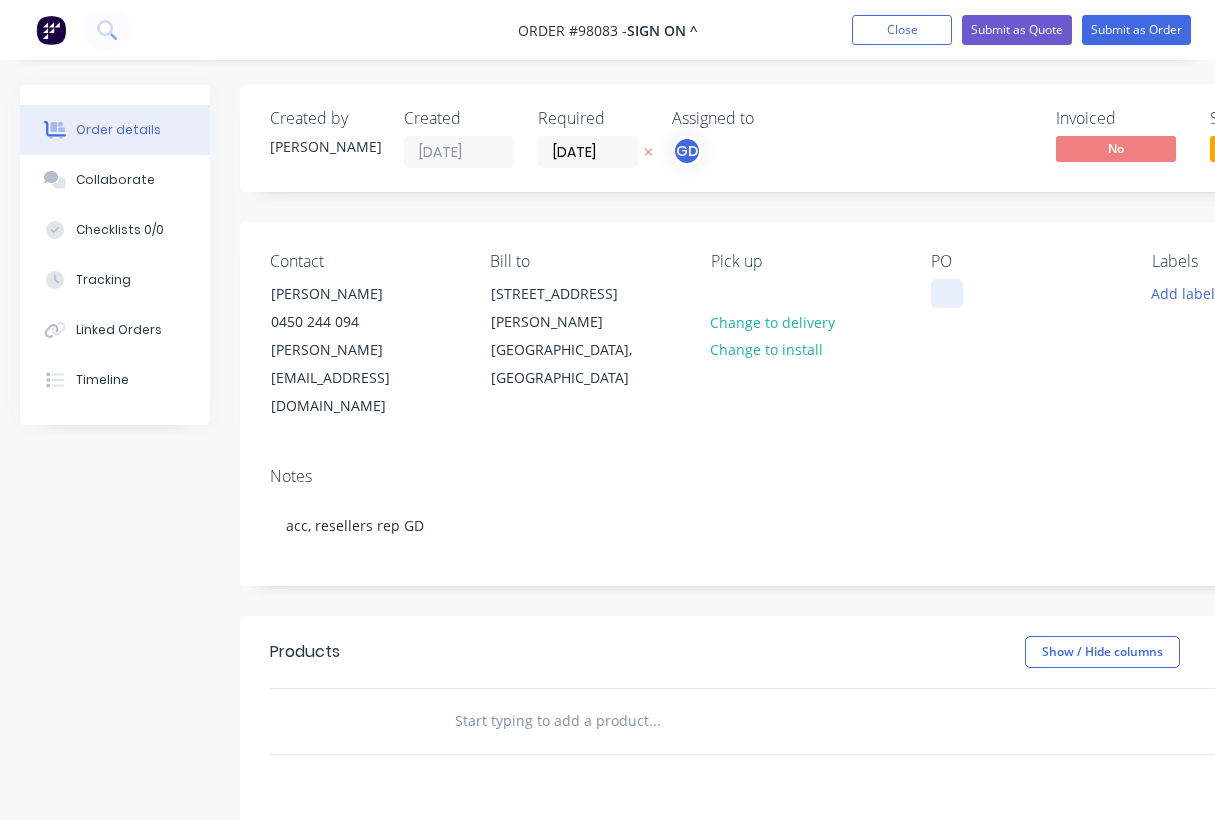 click at bounding box center [947, 293] 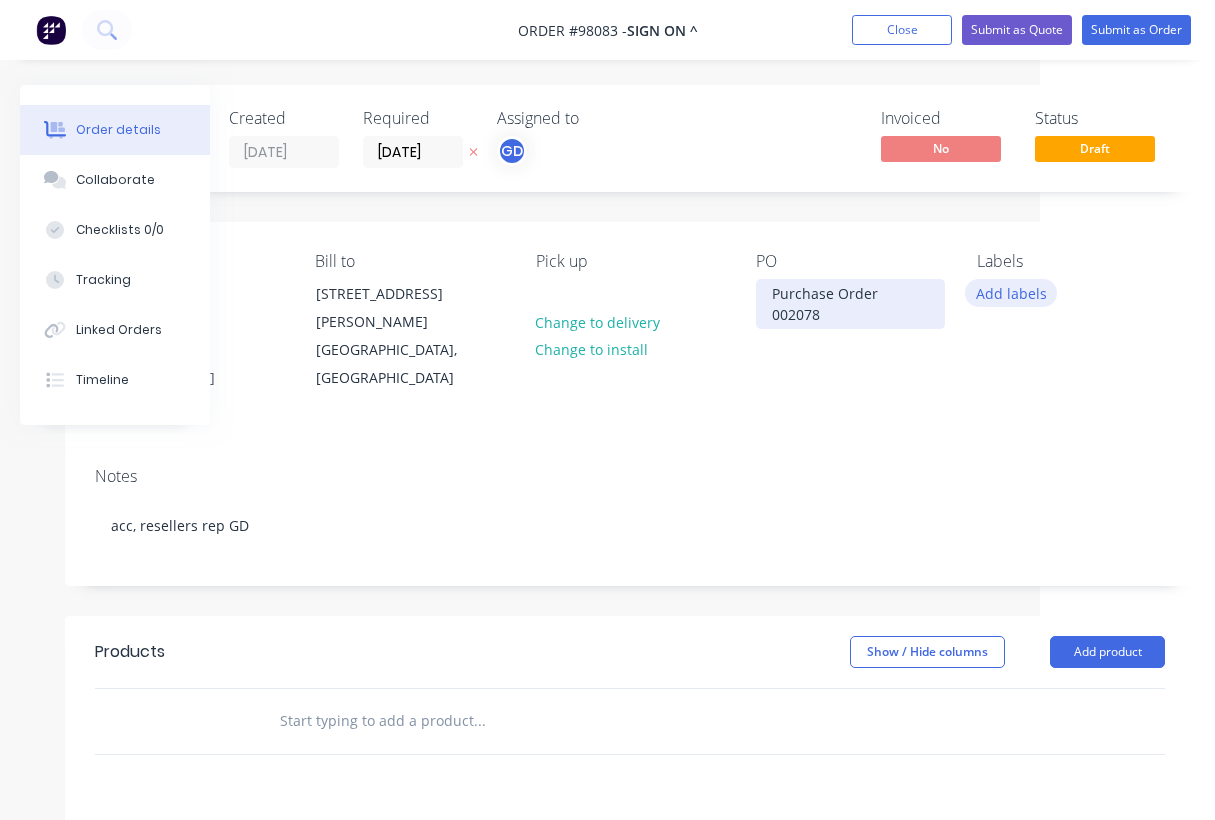 scroll, scrollTop: 0, scrollLeft: 175, axis: horizontal 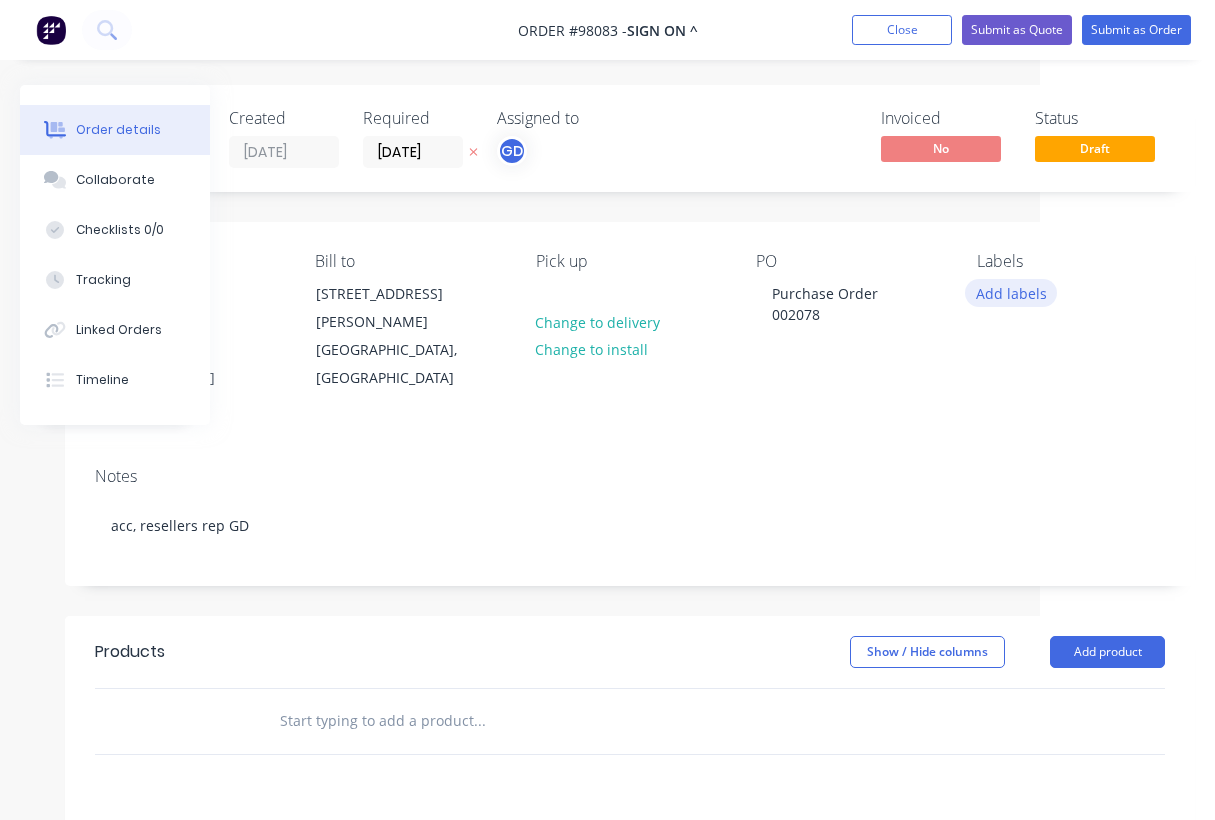 click on "Add labels" at bounding box center (1011, 292) 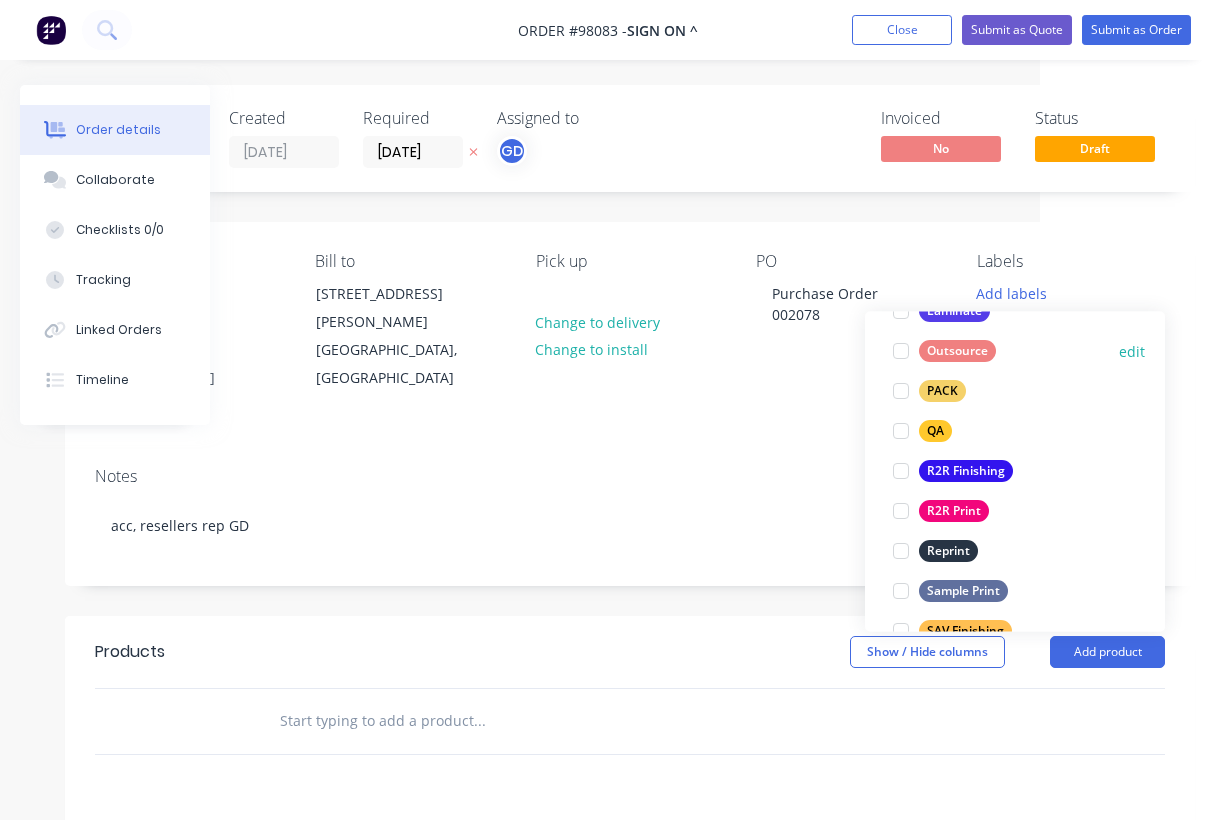 scroll, scrollTop: 724, scrollLeft: 0, axis: vertical 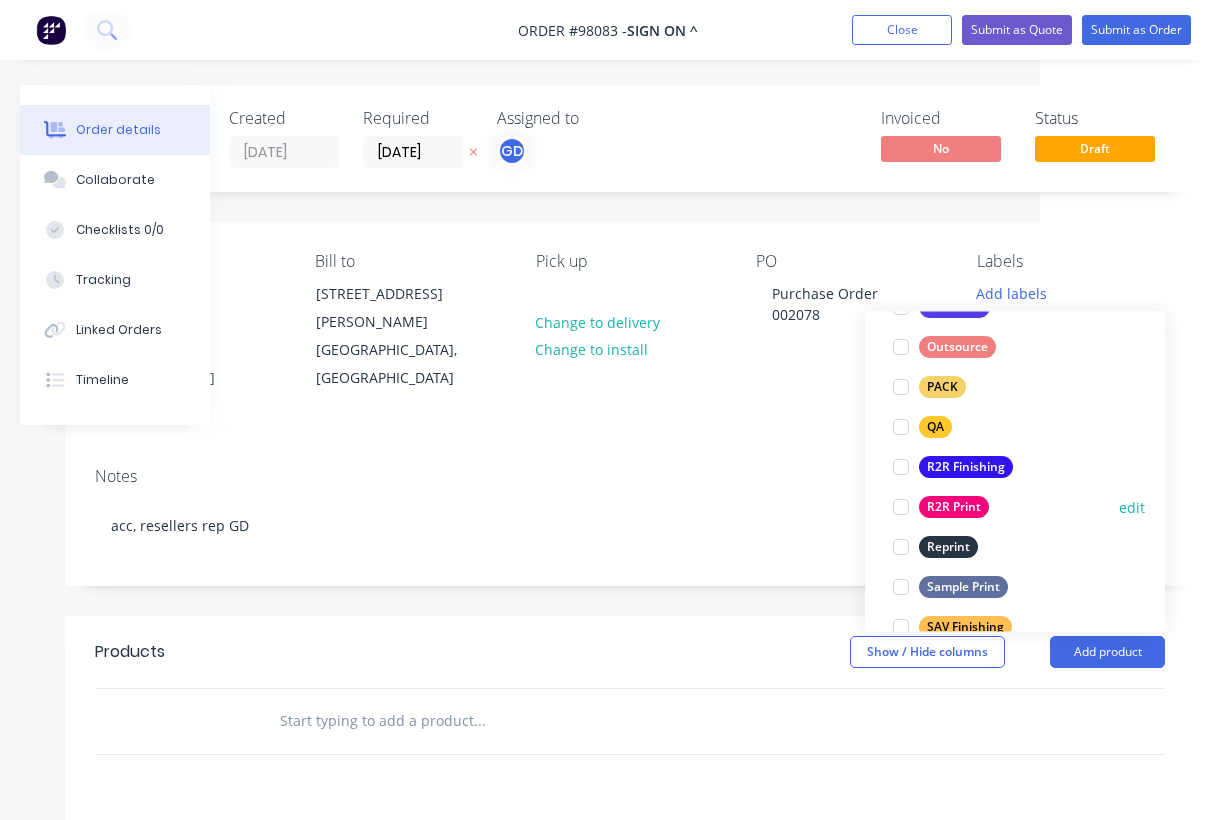 click on "R2R Print" at bounding box center (954, 508) 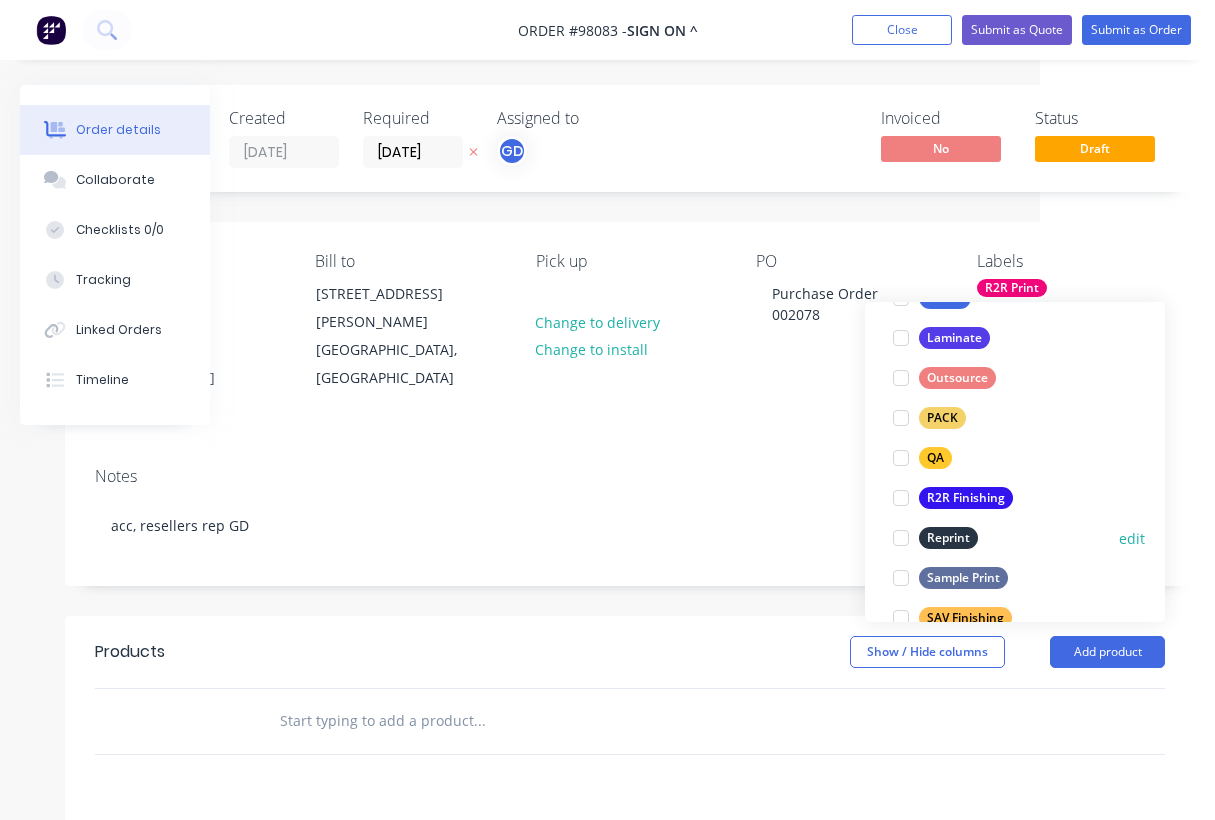 click on "Reprint" at bounding box center [948, 538] 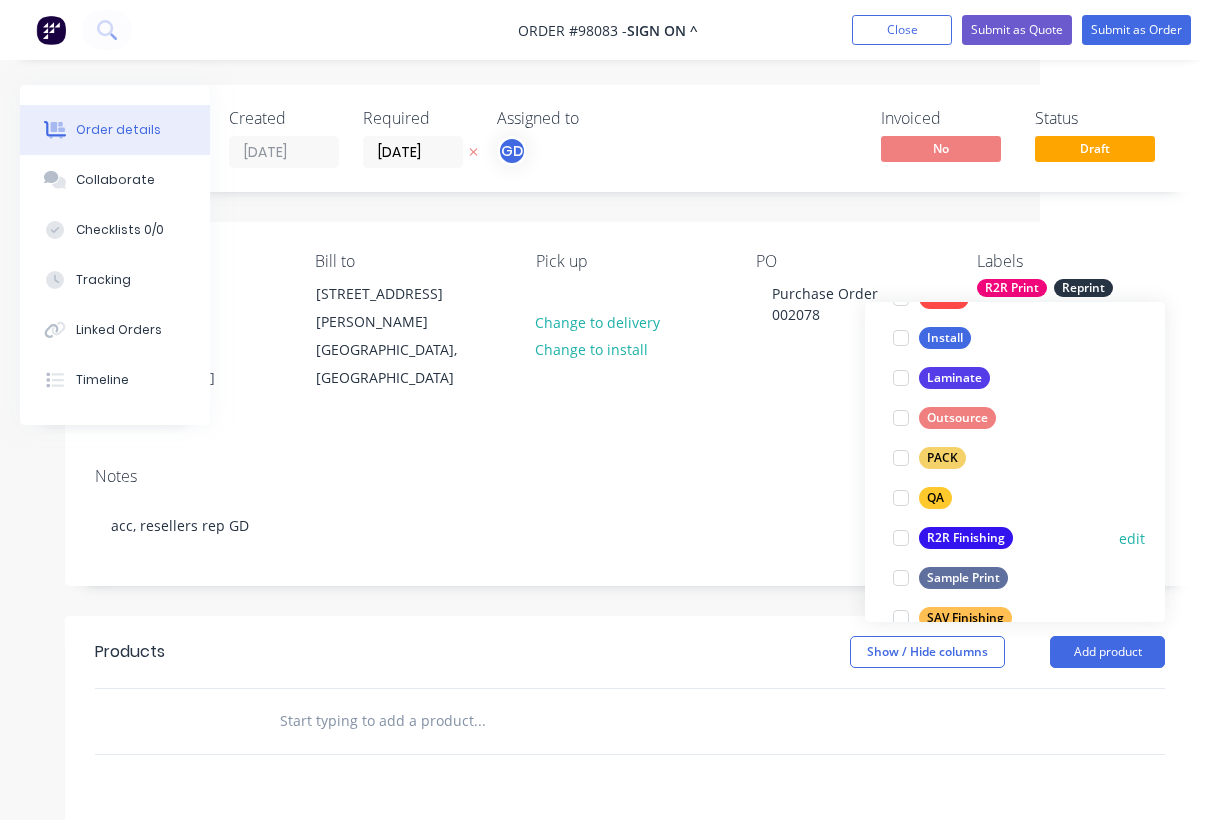 click on "R2R Finishing" at bounding box center [966, 538] 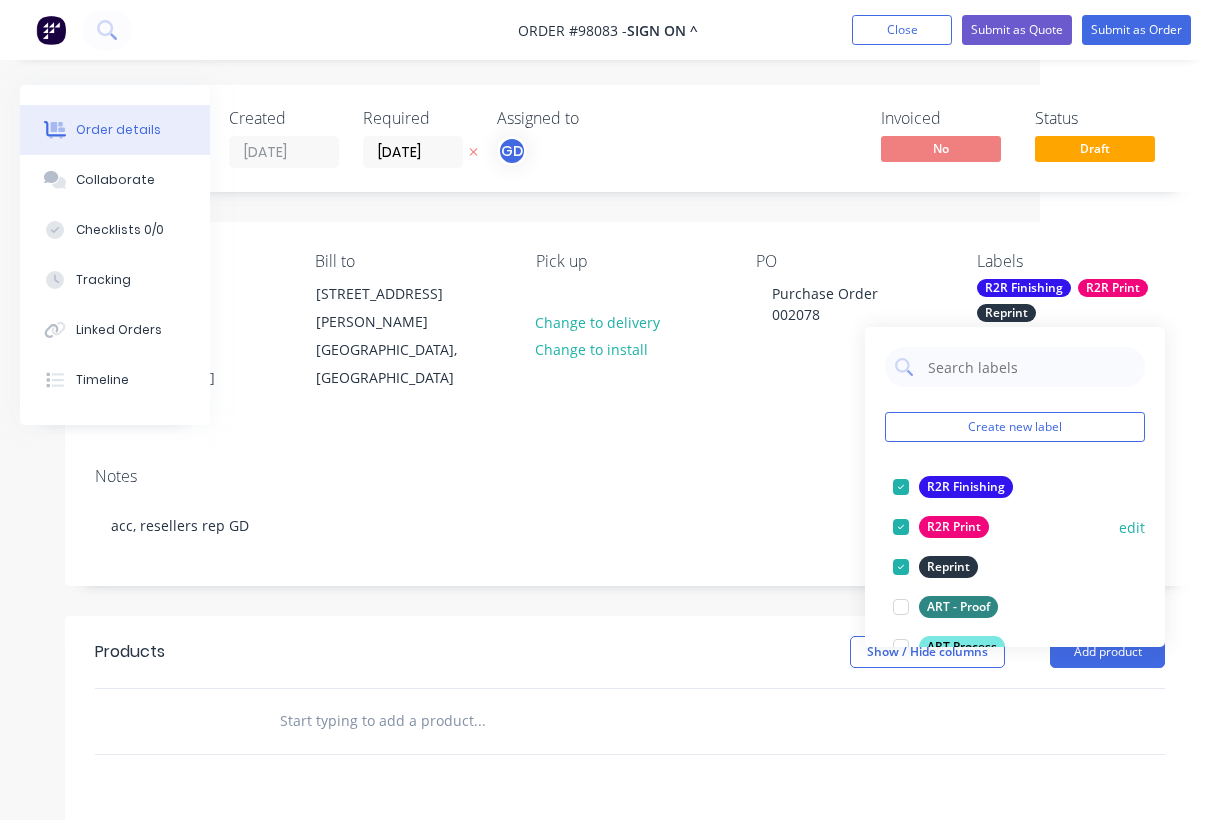 scroll, scrollTop: 0, scrollLeft: 0, axis: both 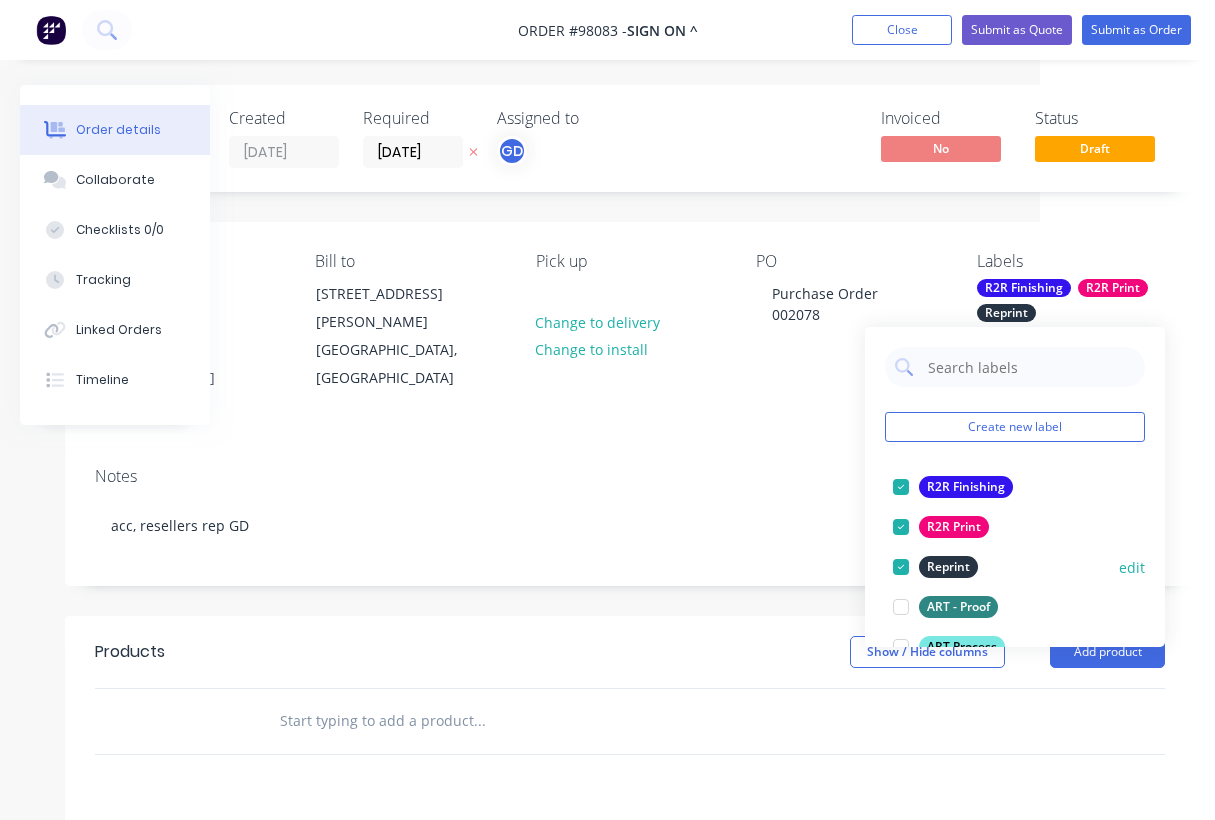 click at bounding box center (901, 567) 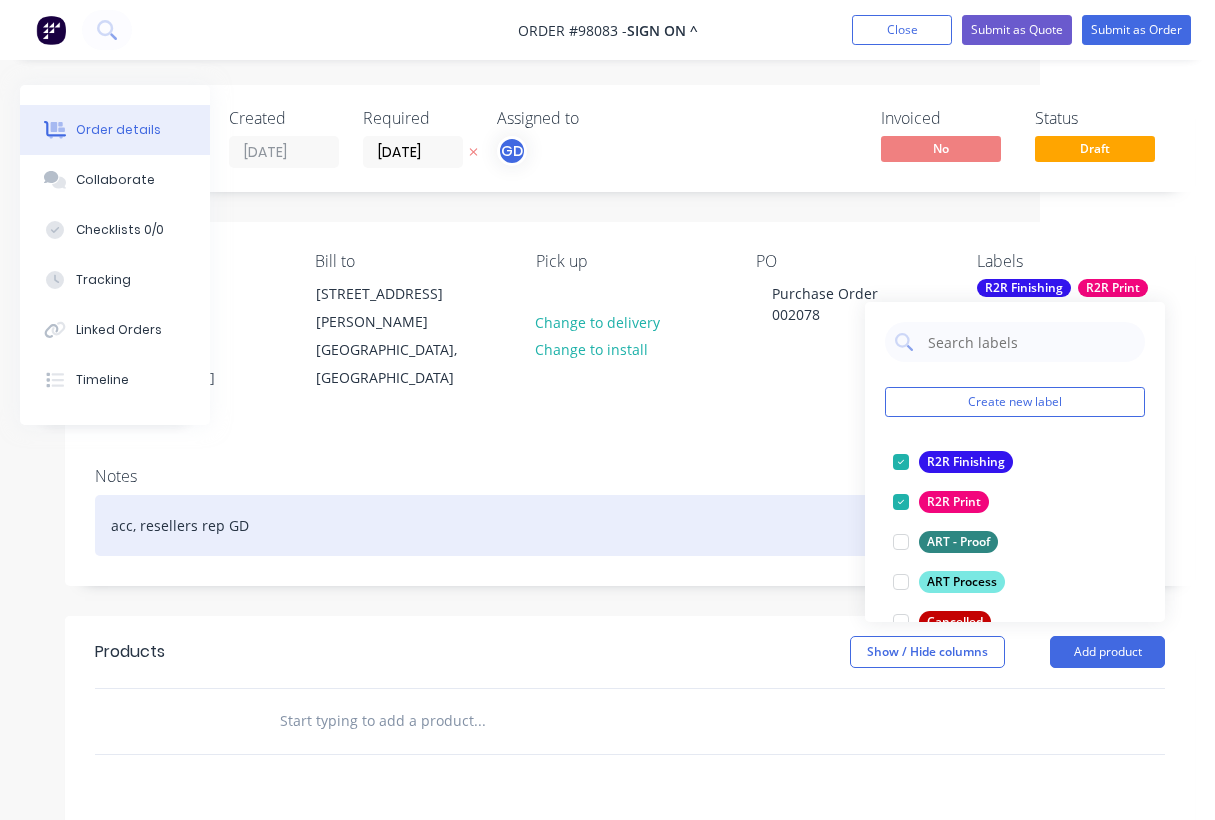 click on "acc, resellers rep GD" at bounding box center (630, 525) 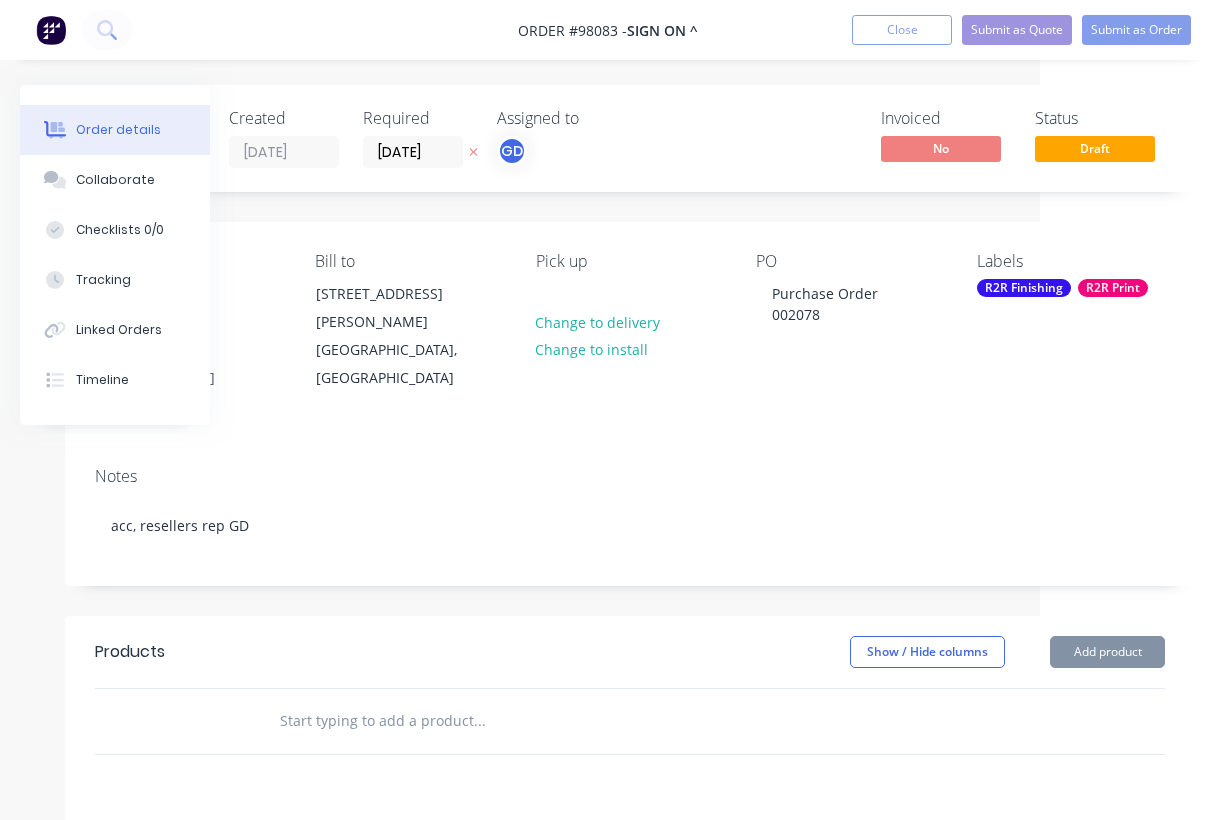 click on "R2R Finishing" at bounding box center [1024, 288] 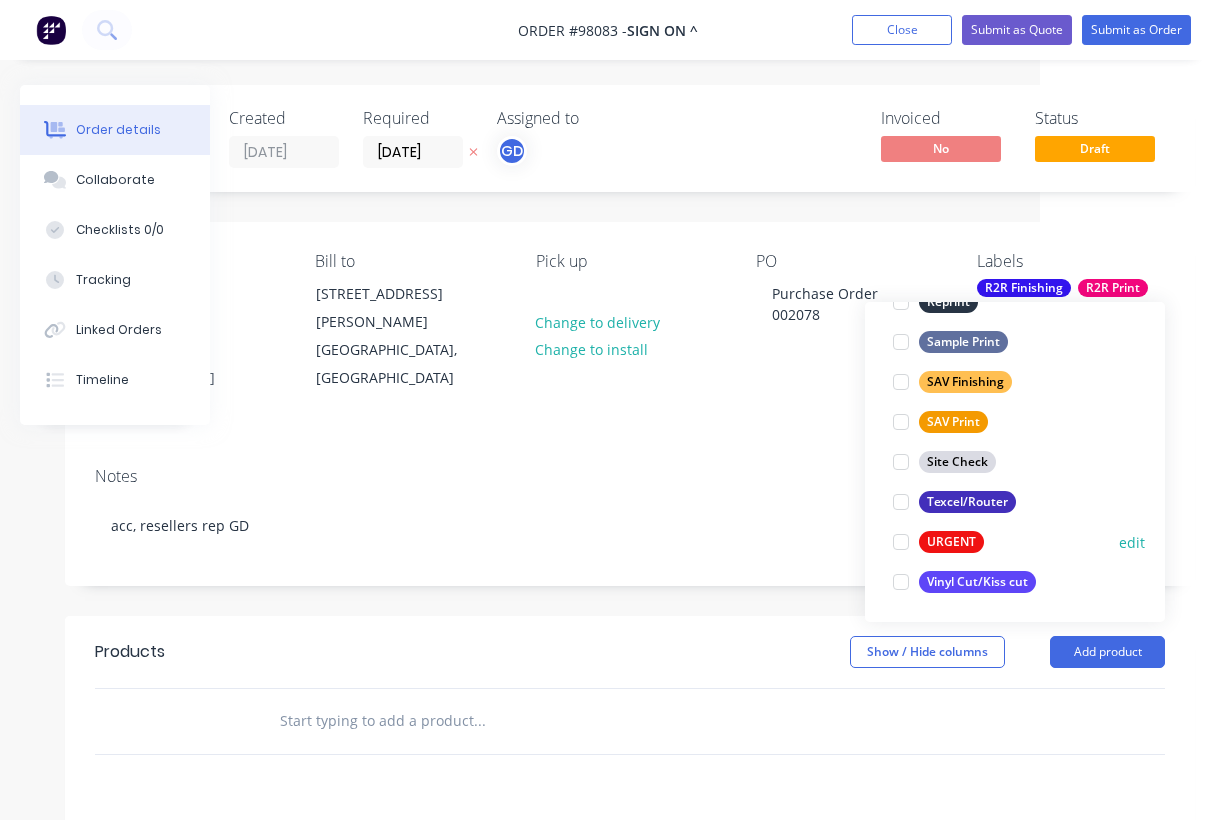 scroll, scrollTop: 960, scrollLeft: 0, axis: vertical 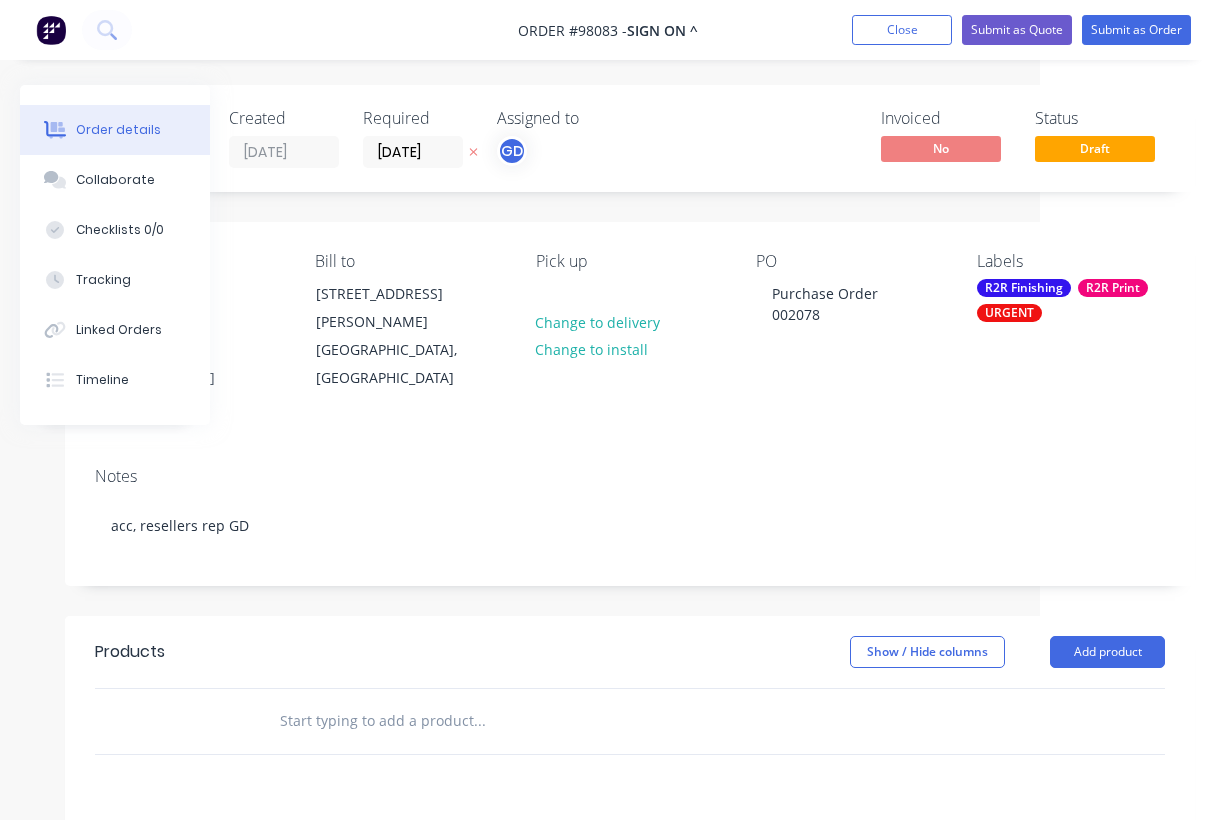 click at bounding box center (479, 721) 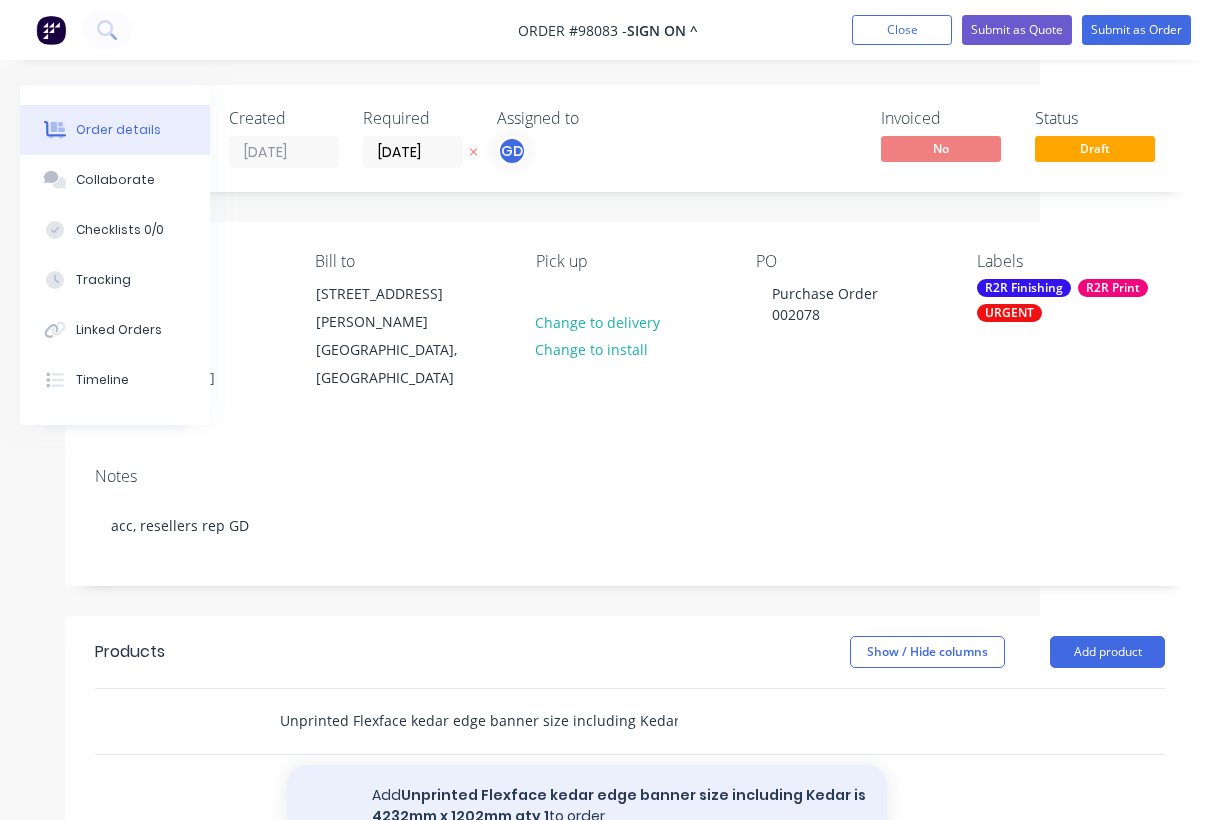 type on "Unprinted Flexface kedar edge banner size including Kedar is 4232mm x 1202mm qty 1" 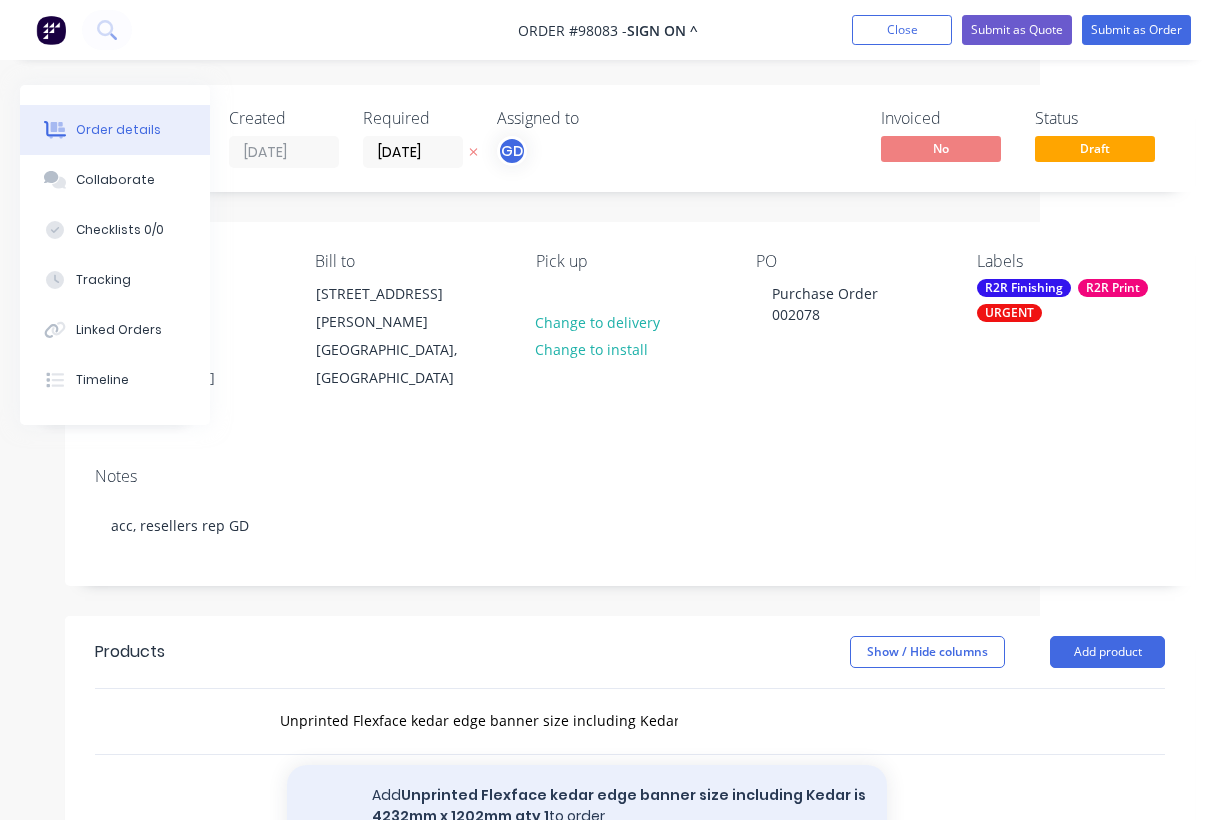 click on "Add  Unprinted Flexface kedar edge banner size including Kedar is 4232mm x 1202mm qty 1  to order" at bounding box center [587, 806] 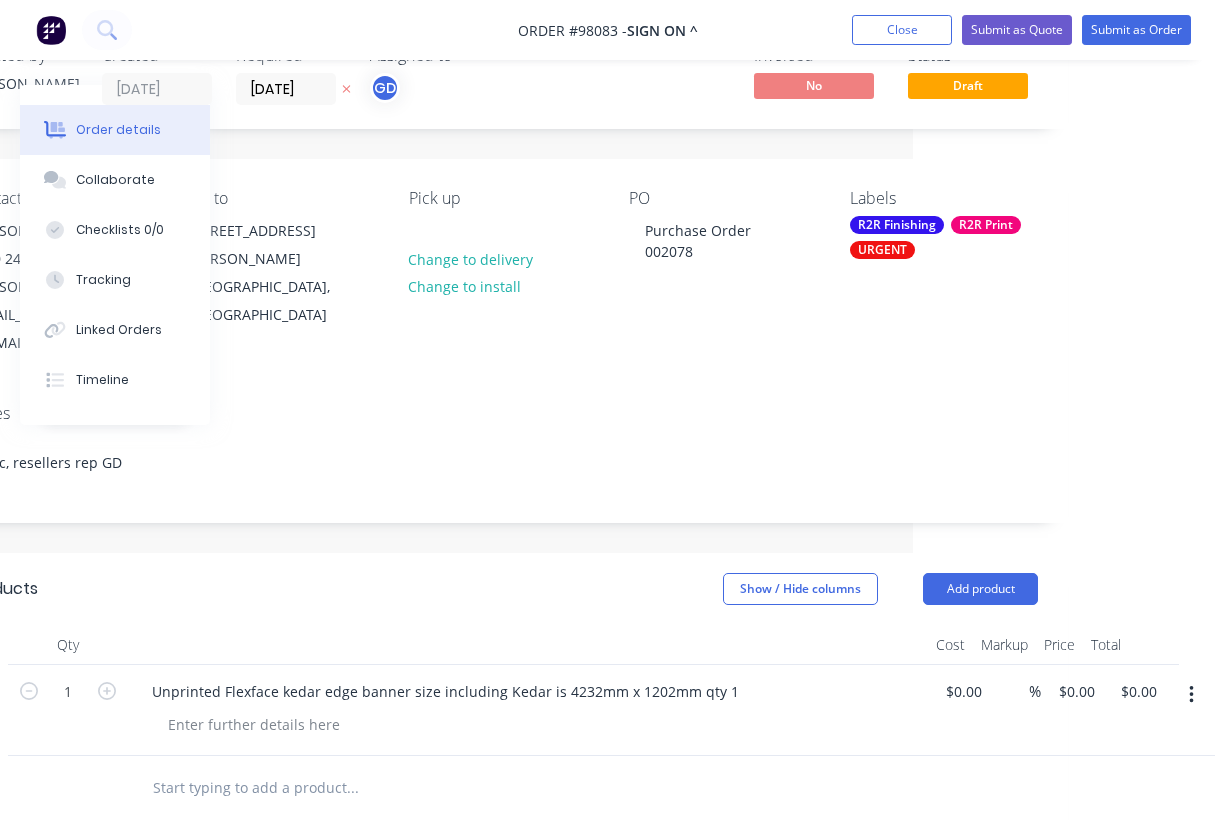 scroll, scrollTop: 64, scrollLeft: 302, axis: both 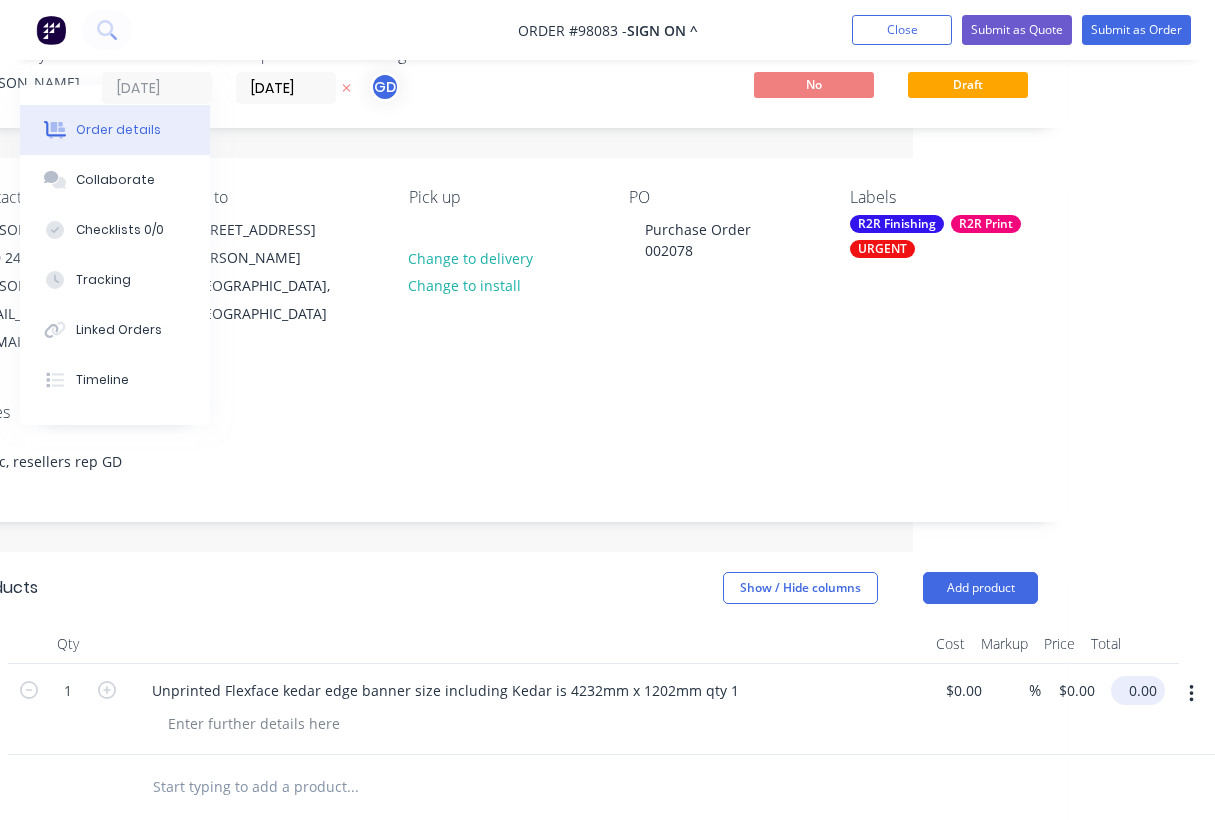 click on "0.00" at bounding box center [1142, 690] 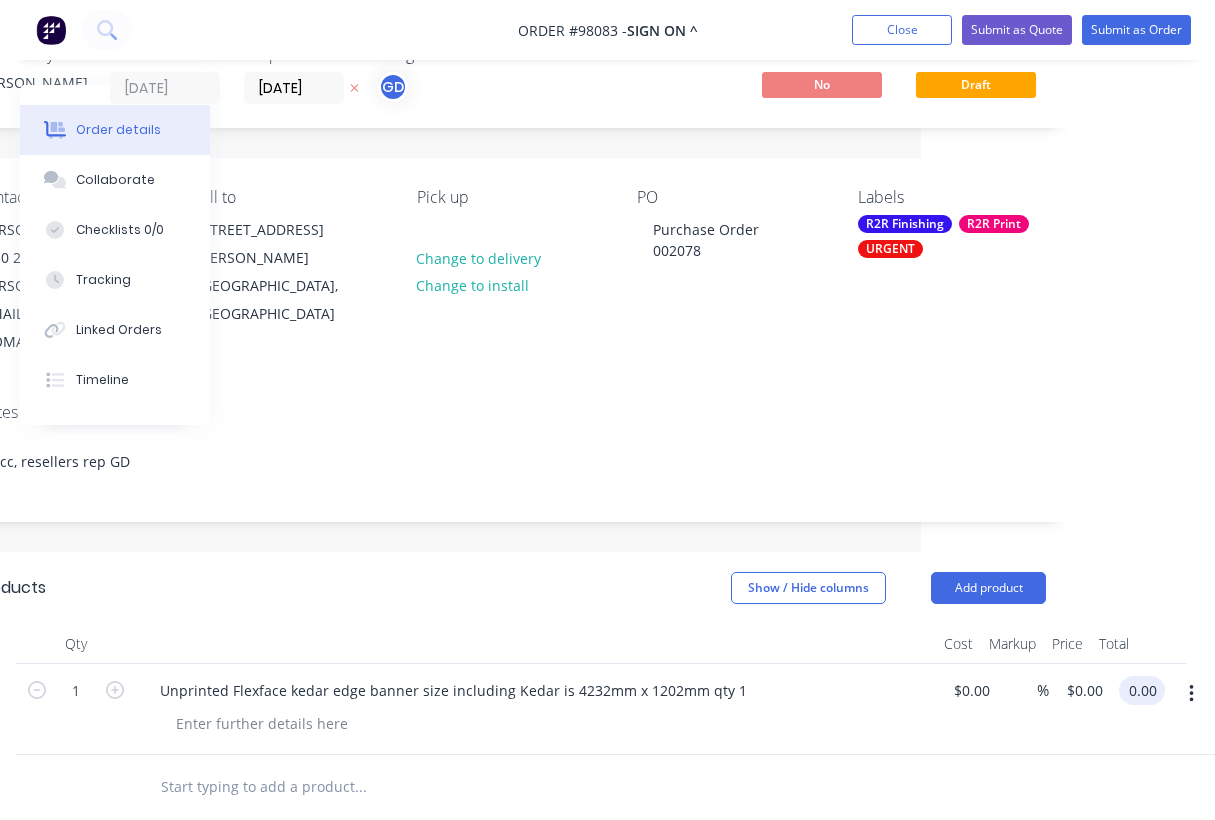click on "0.00" at bounding box center [1146, 690] 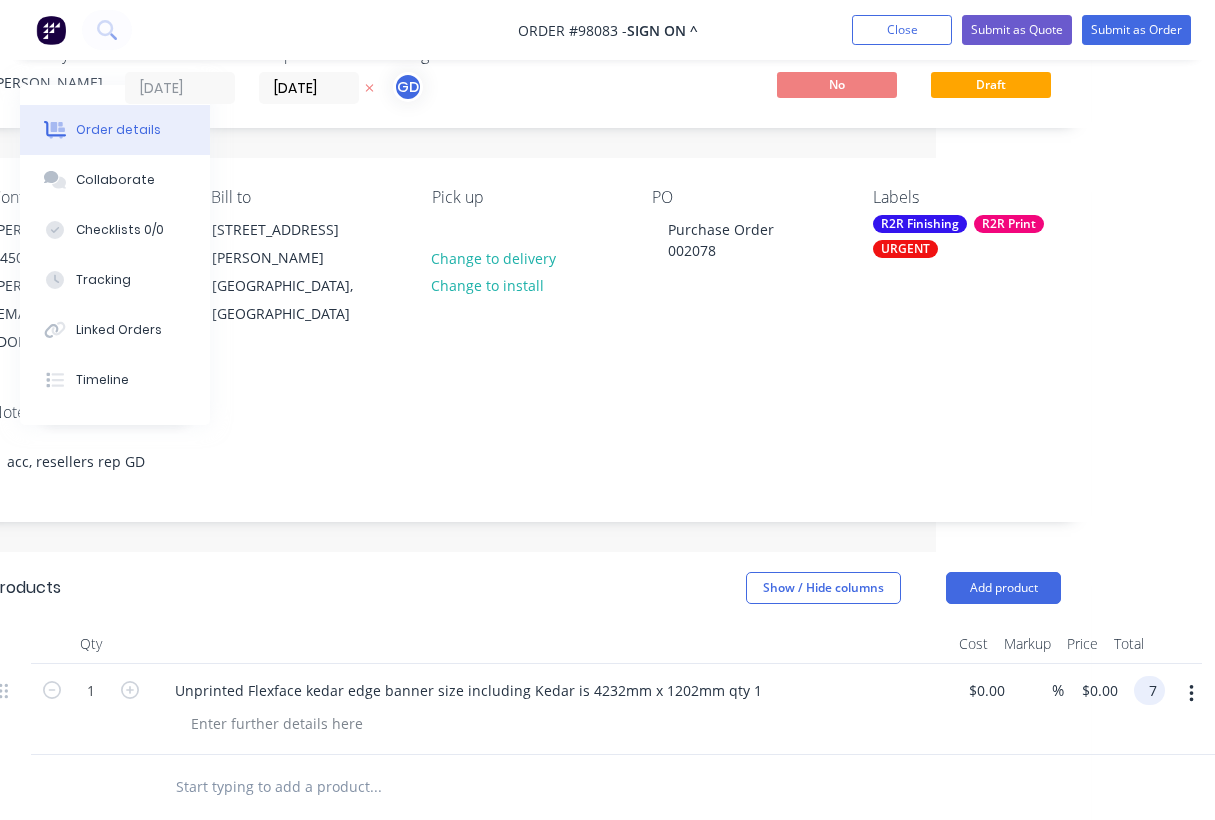 scroll, scrollTop: 64, scrollLeft: 279, axis: both 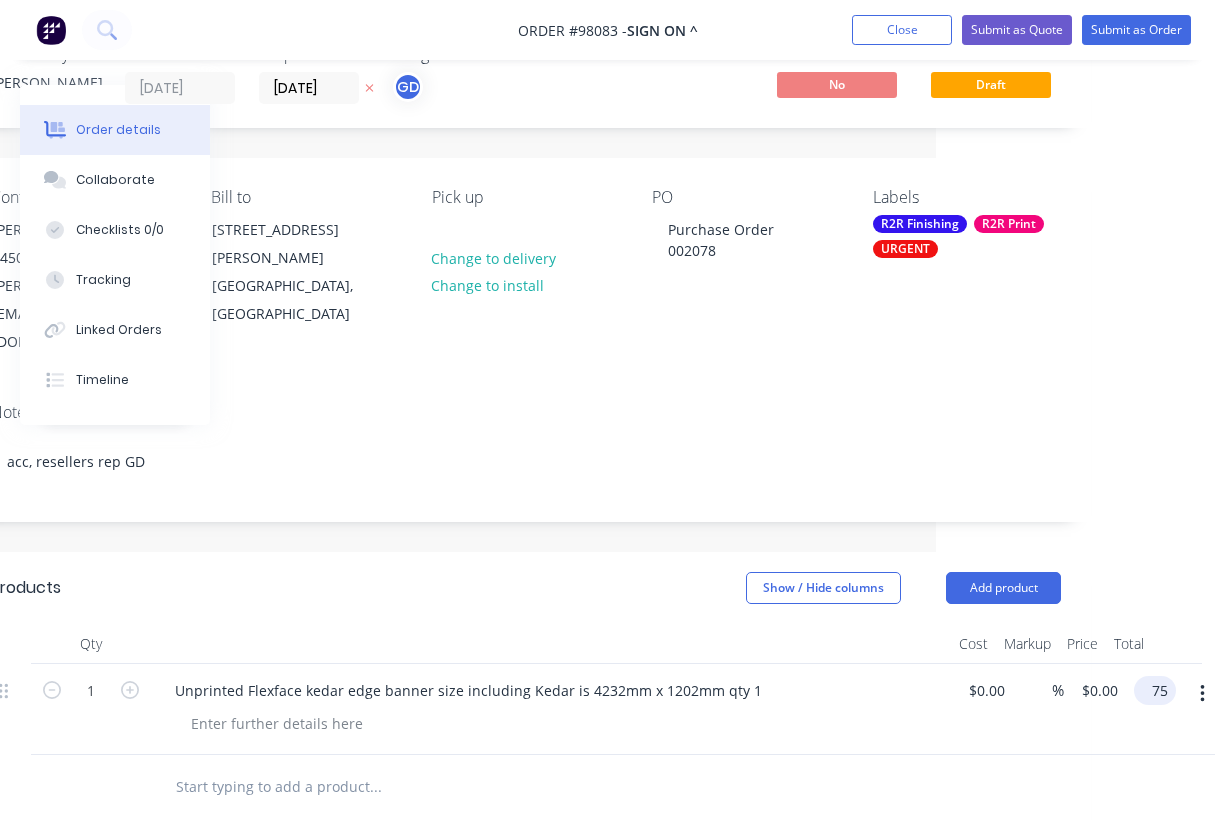 type on "7" 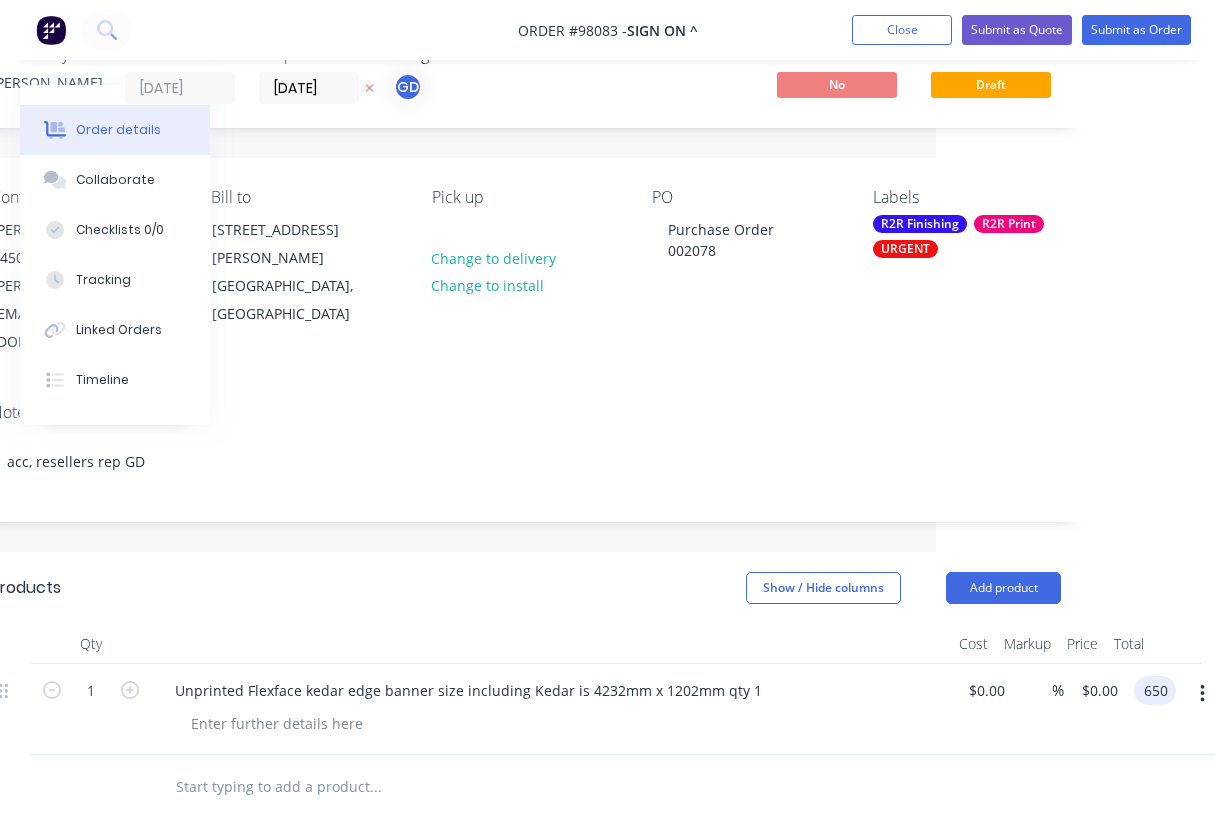 type on "$650.00" 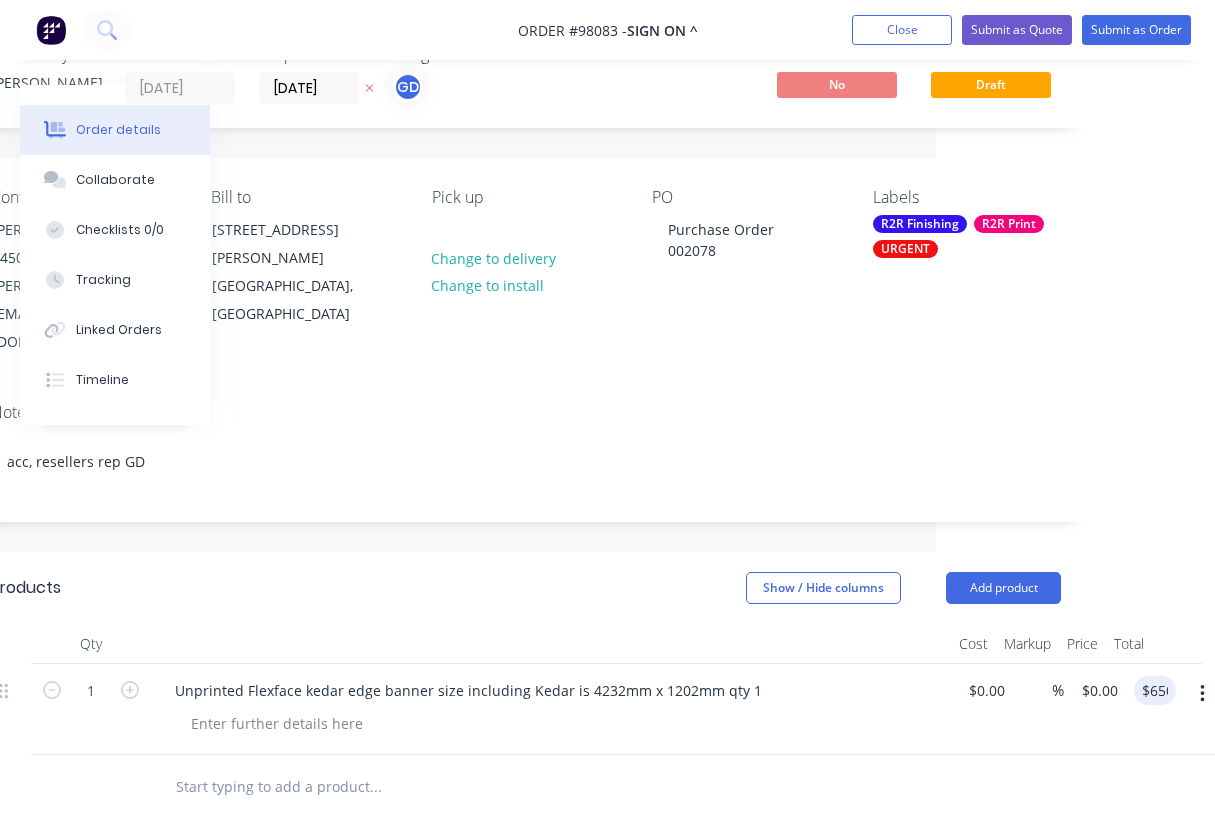 type on "$650.00" 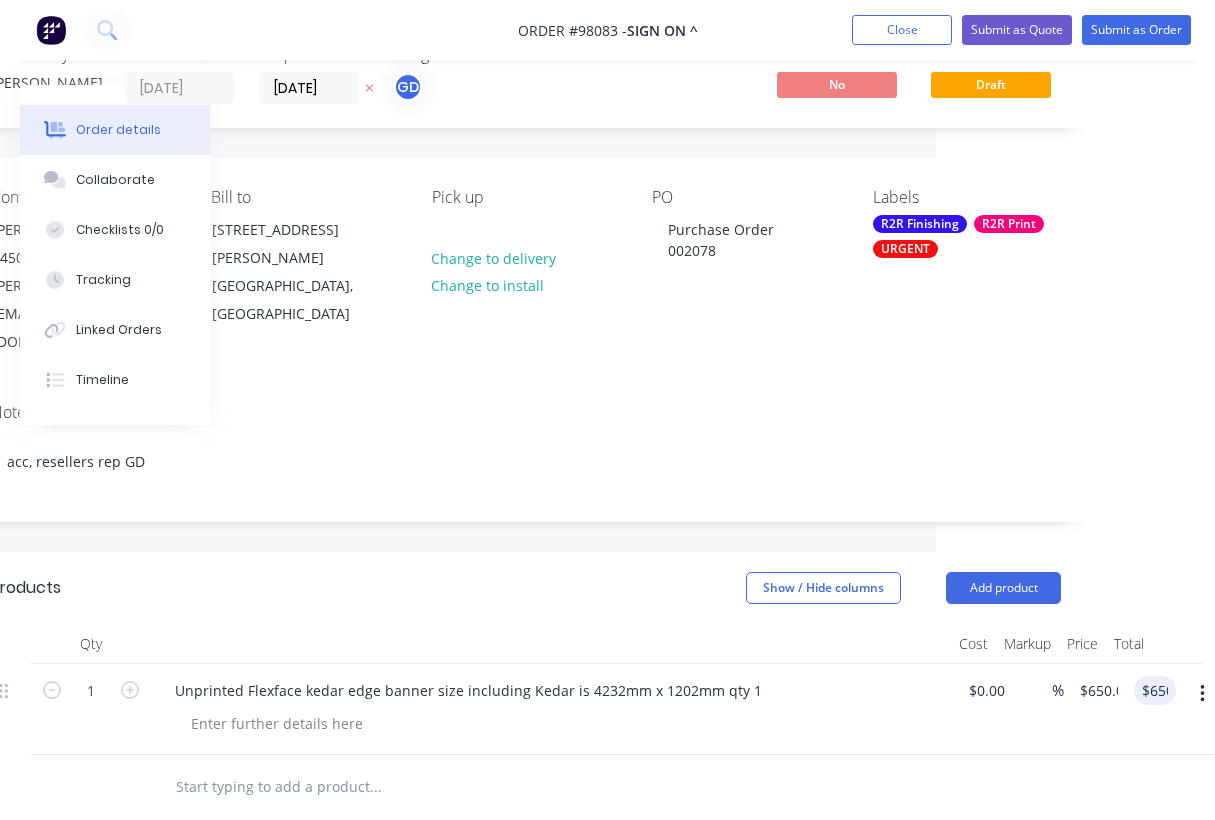 click on "Products Show / Hide columns Add product" at bounding box center [526, 588] 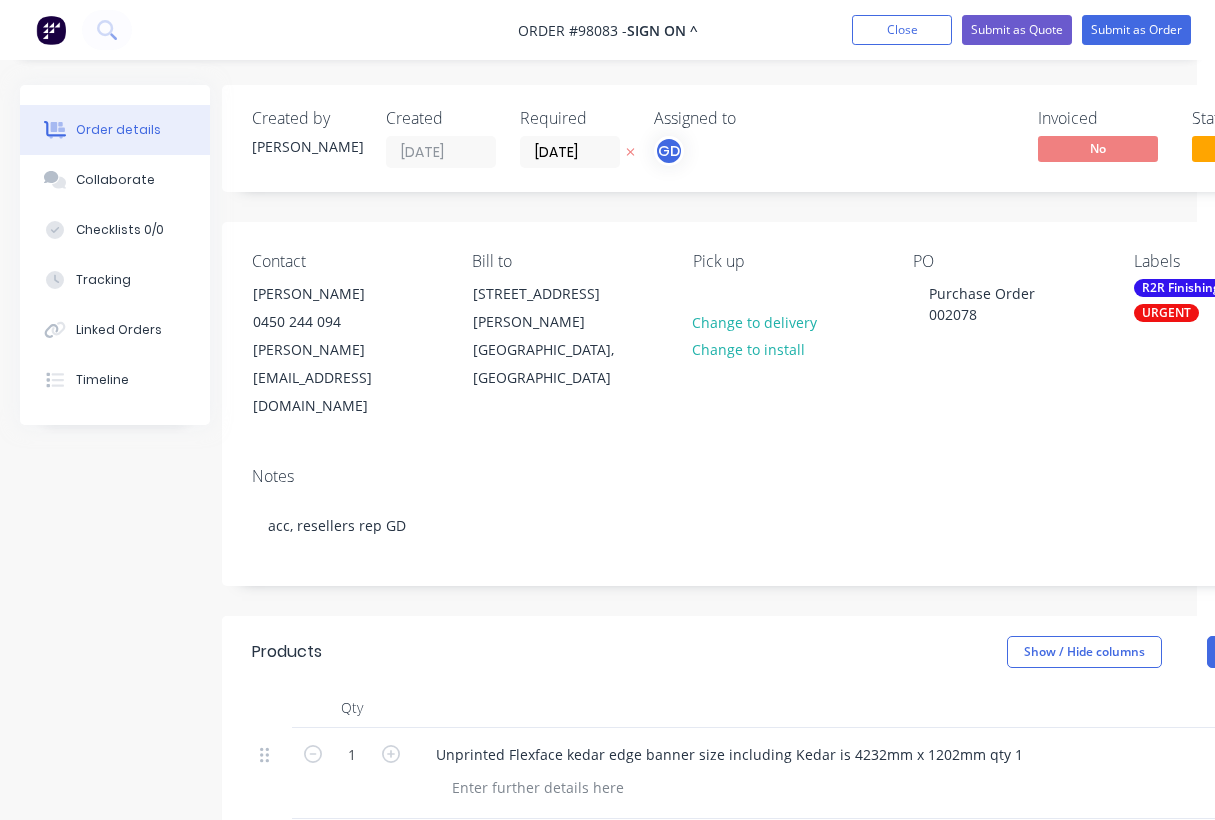 scroll, scrollTop: 0, scrollLeft: 1, axis: horizontal 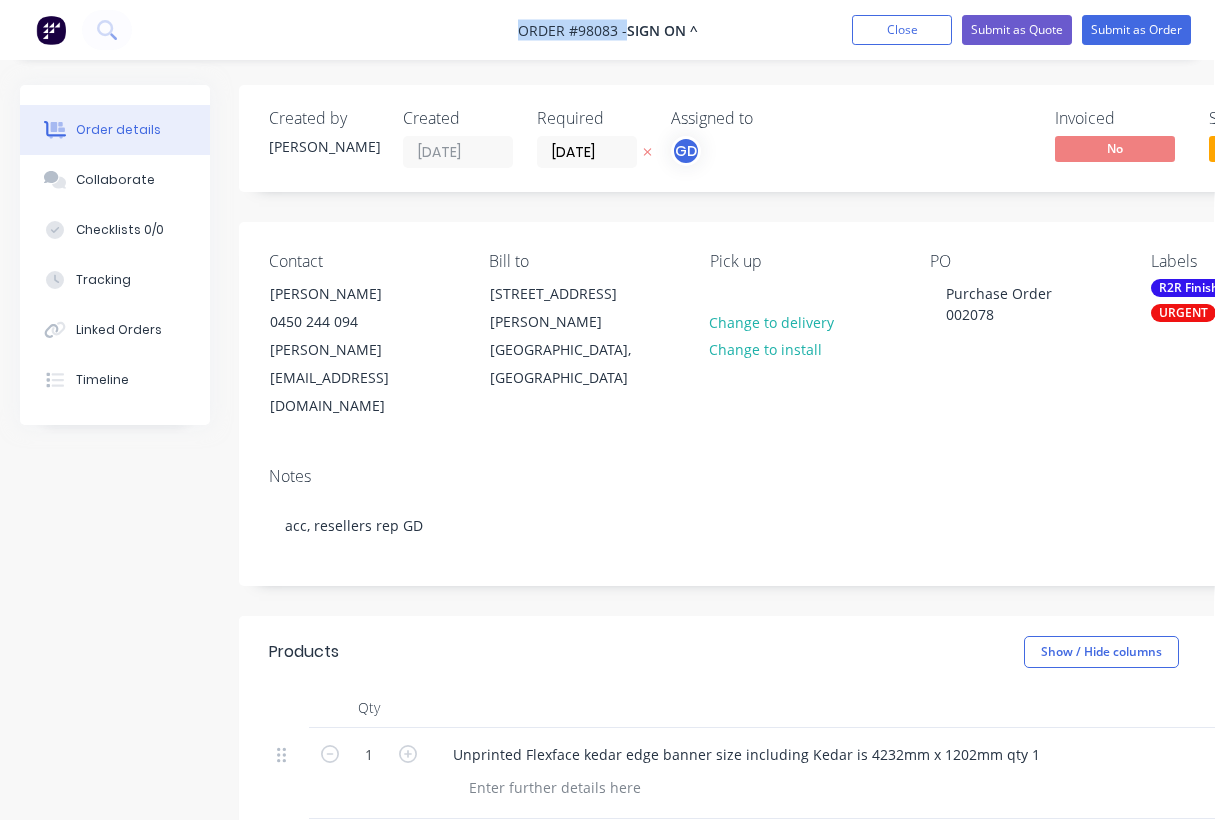drag, startPoint x: 513, startPoint y: 26, endPoint x: 623, endPoint y: 30, distance: 110.0727 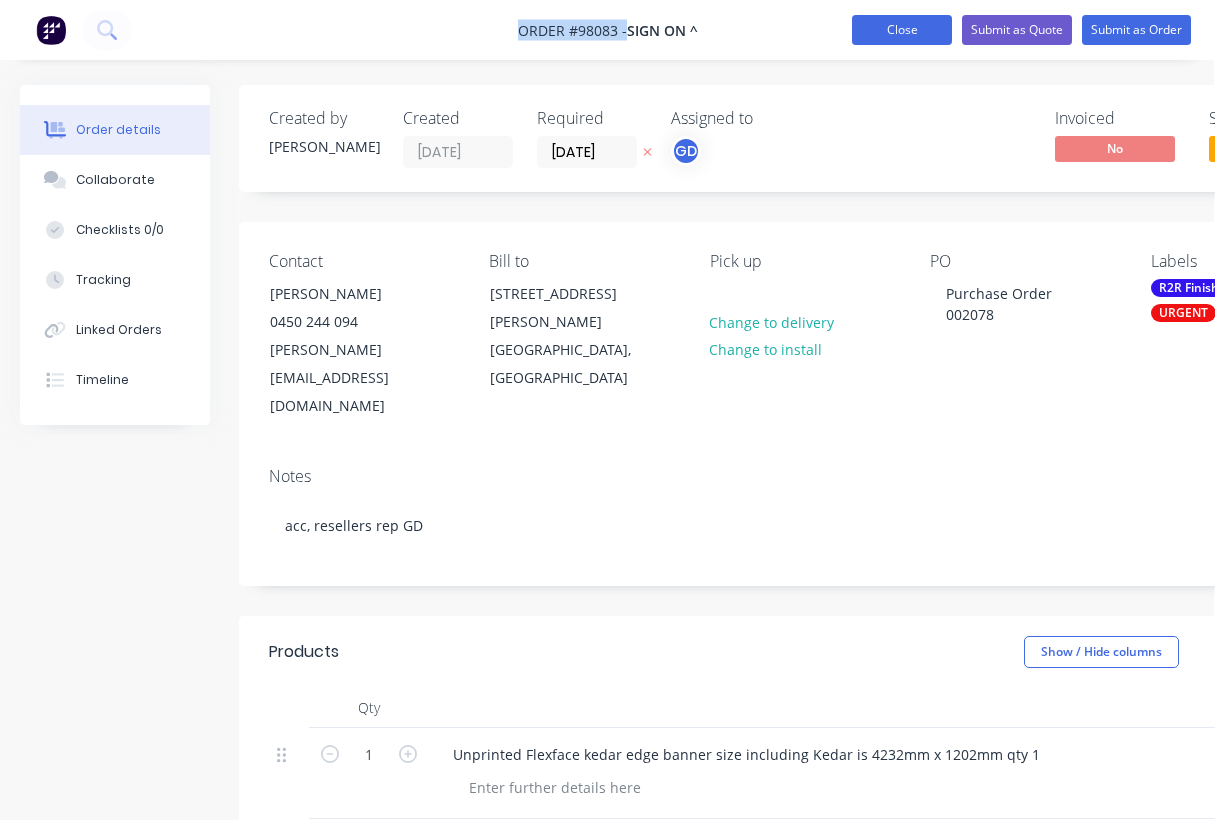 click on "Close" at bounding box center [902, 30] 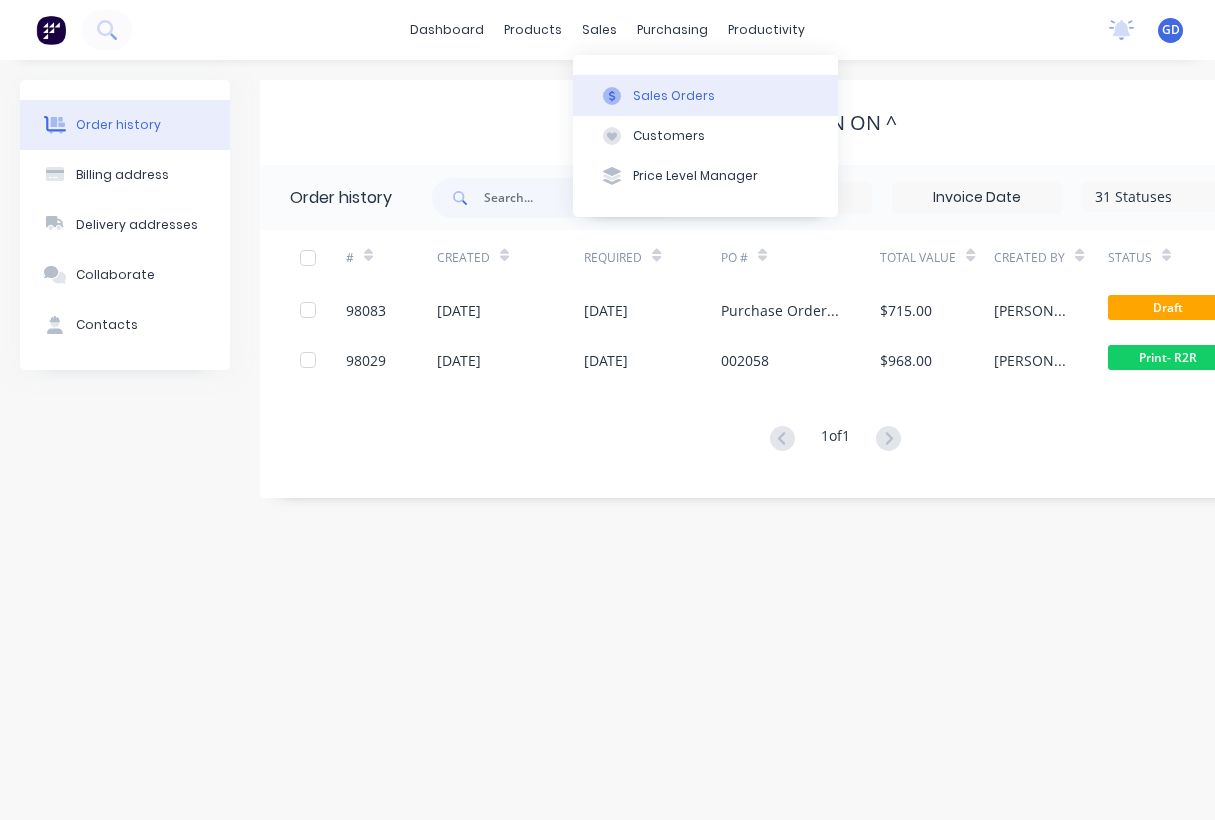 click on "Sales Orders" at bounding box center (674, 96) 